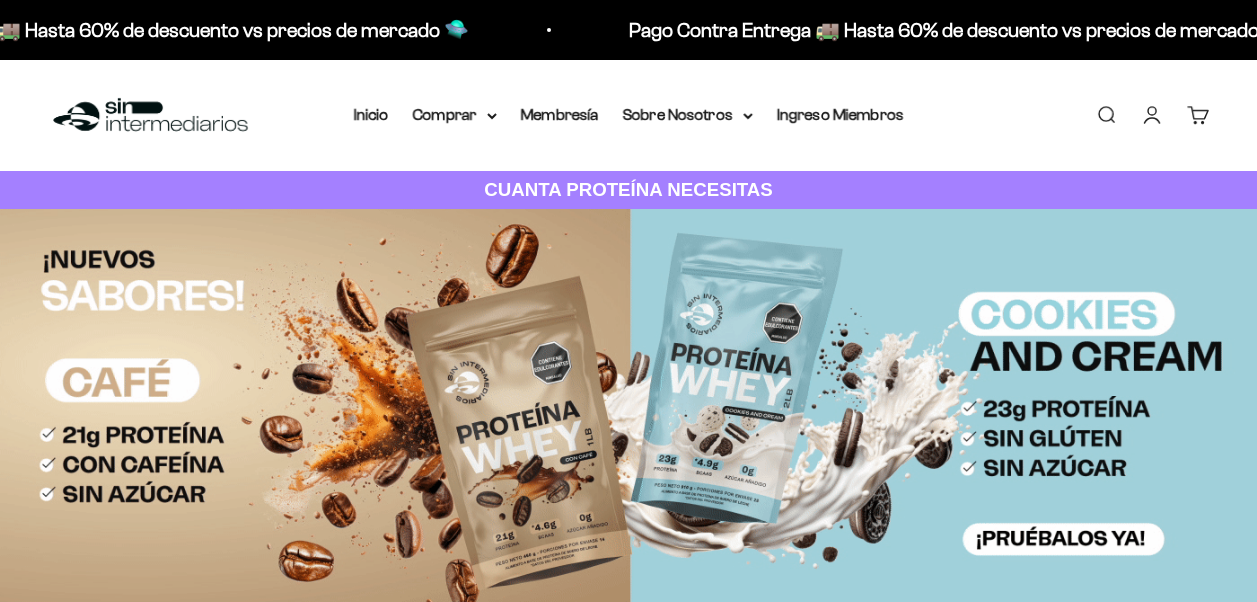 scroll, scrollTop: 0, scrollLeft: 0, axis: both 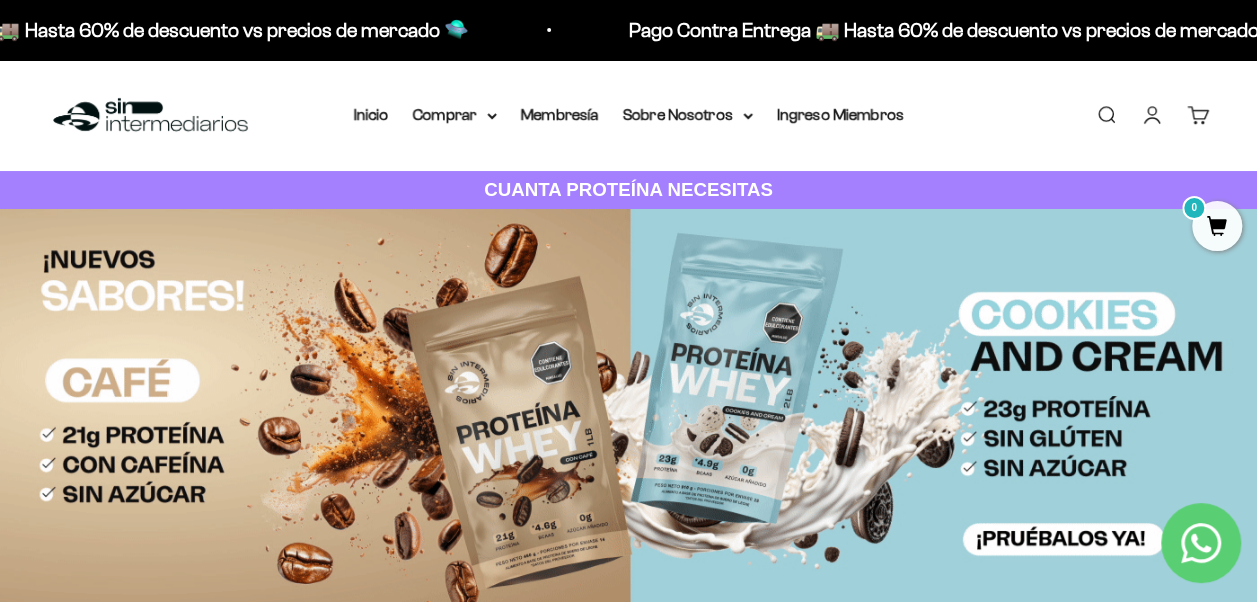 click on "Carrito
0" at bounding box center (1198, 115) 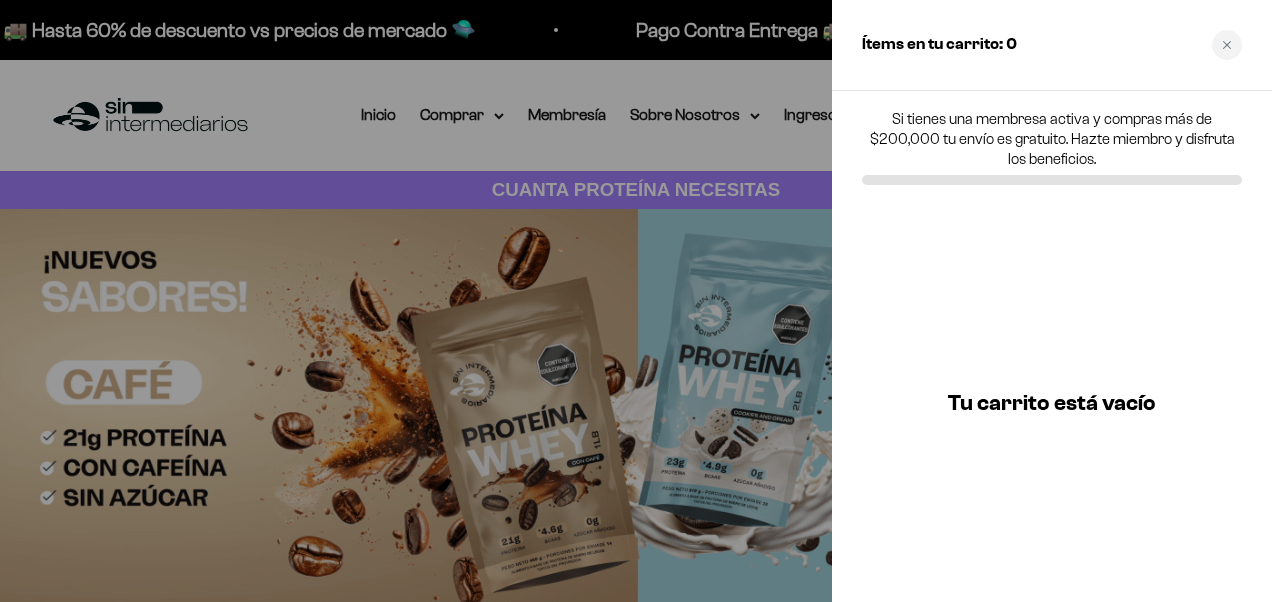 click at bounding box center [636, 301] 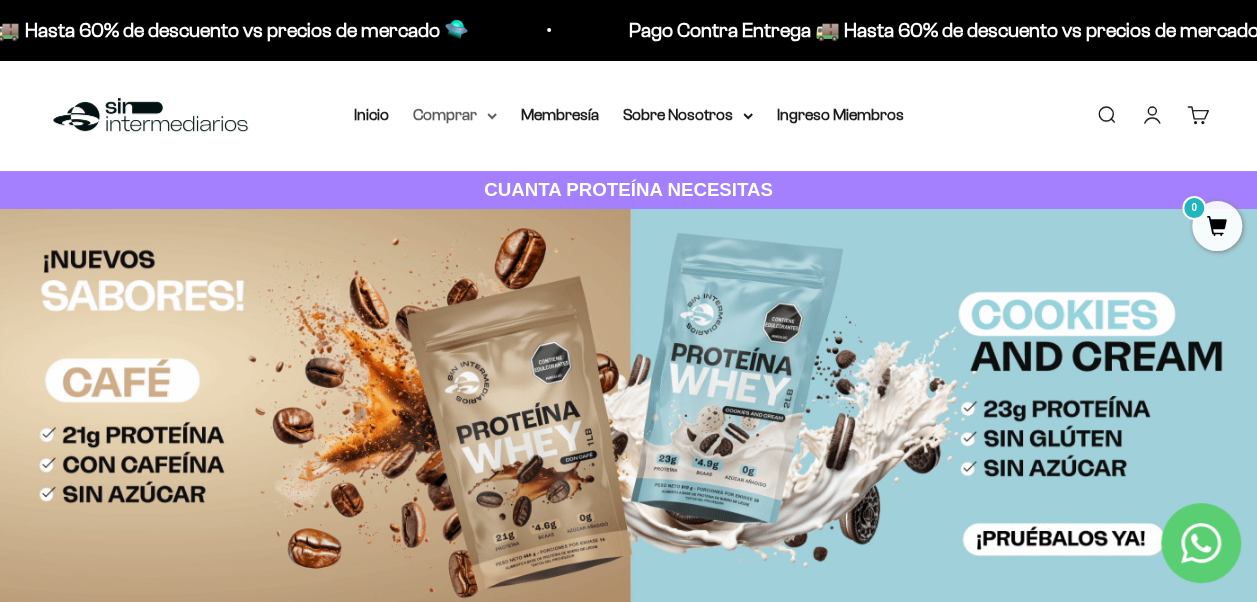 click on "Comprar" at bounding box center [455, 115] 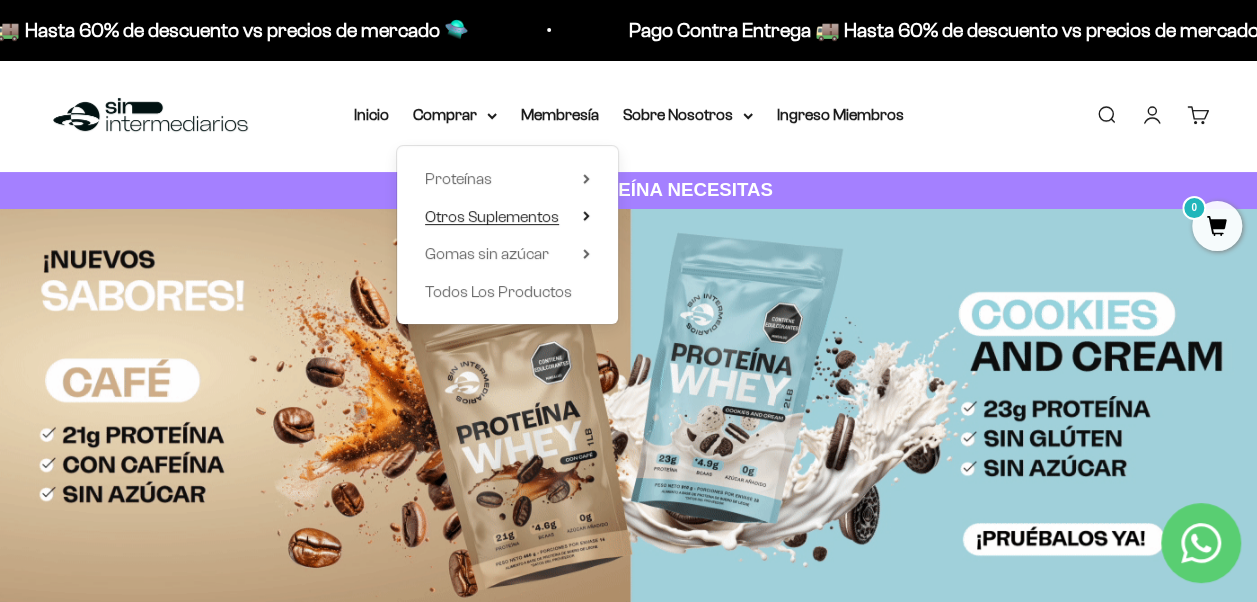 click on "Otros Suplementos" at bounding box center (492, 216) 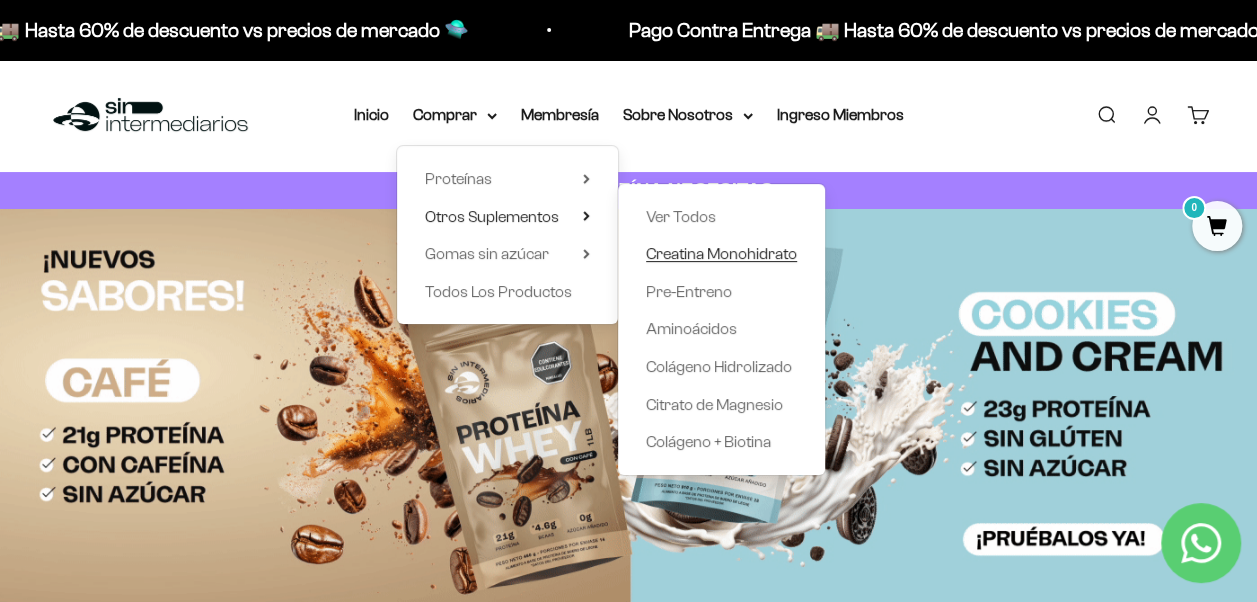 click on "Creatina Monohidrato" at bounding box center (721, 253) 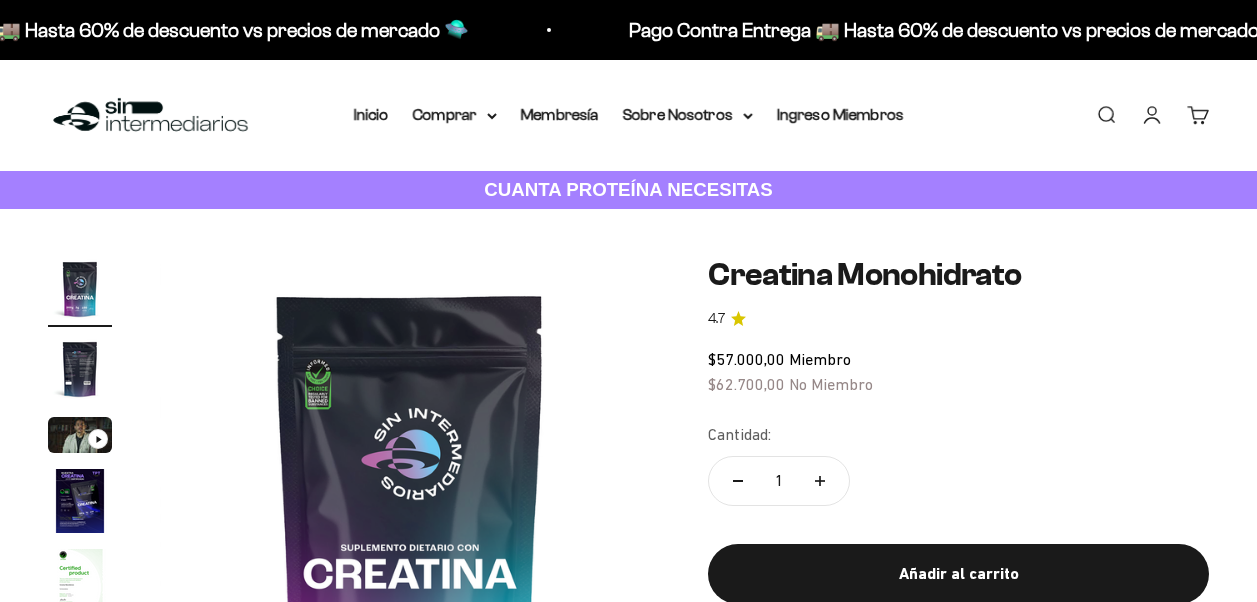 scroll, scrollTop: 0, scrollLeft: 0, axis: both 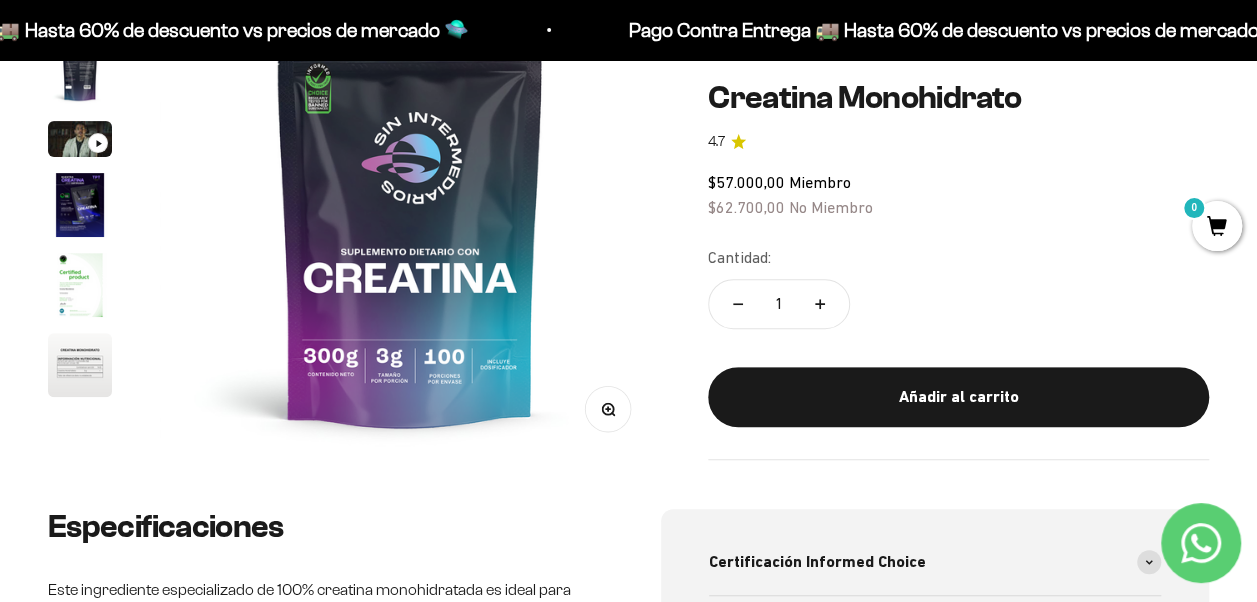click on "1" at bounding box center [779, 303] 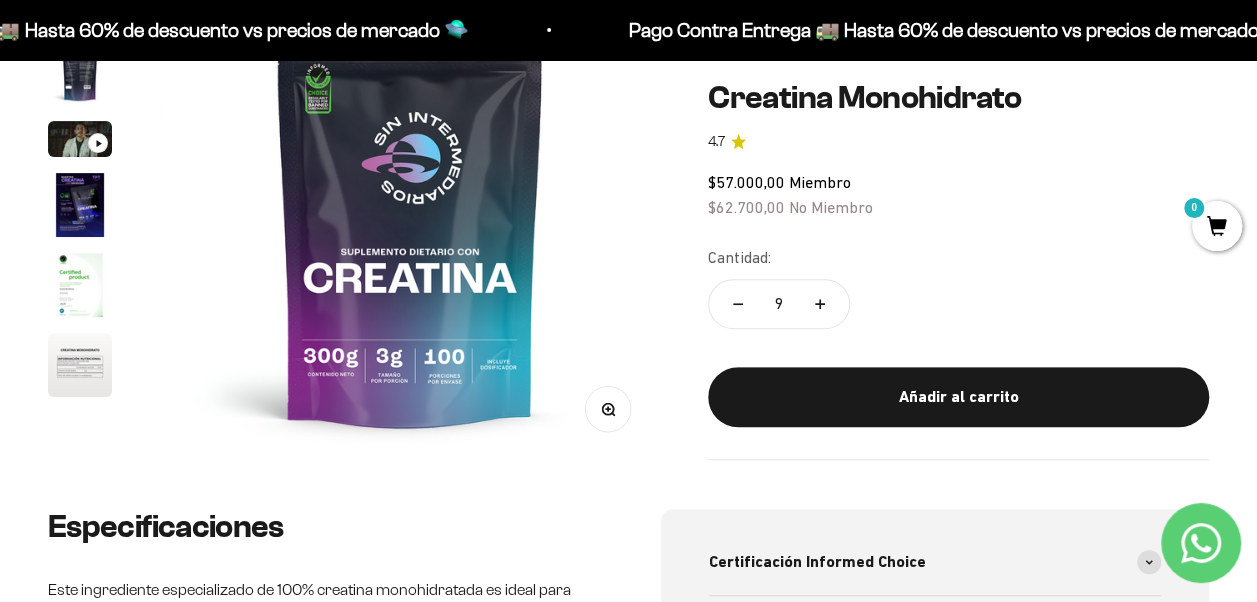 type on "9" 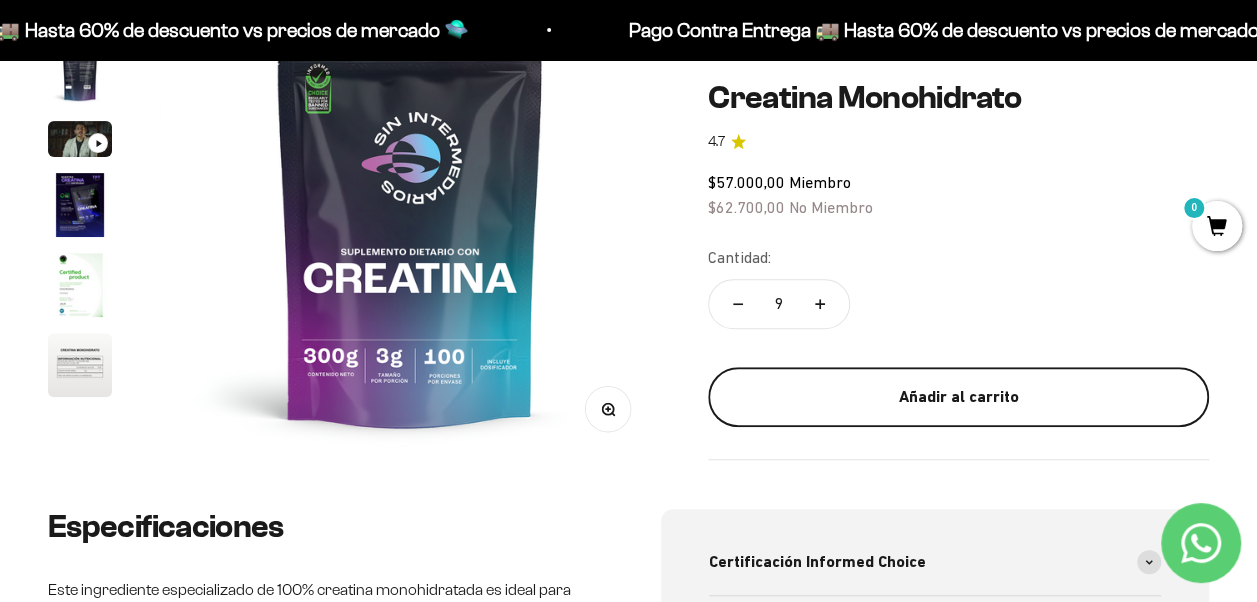 click on "Añadir al carrito" at bounding box center [958, 397] 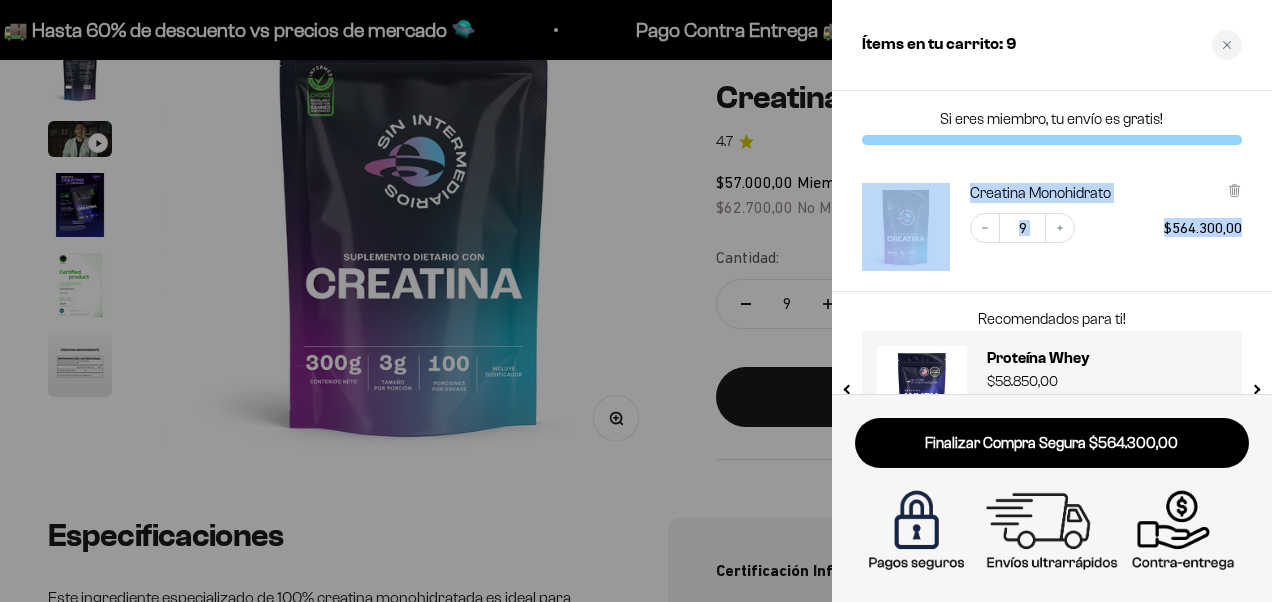 drag, startPoint x: 1266, startPoint y: 122, endPoint x: 1259, endPoint y: 212, distance: 90.27181 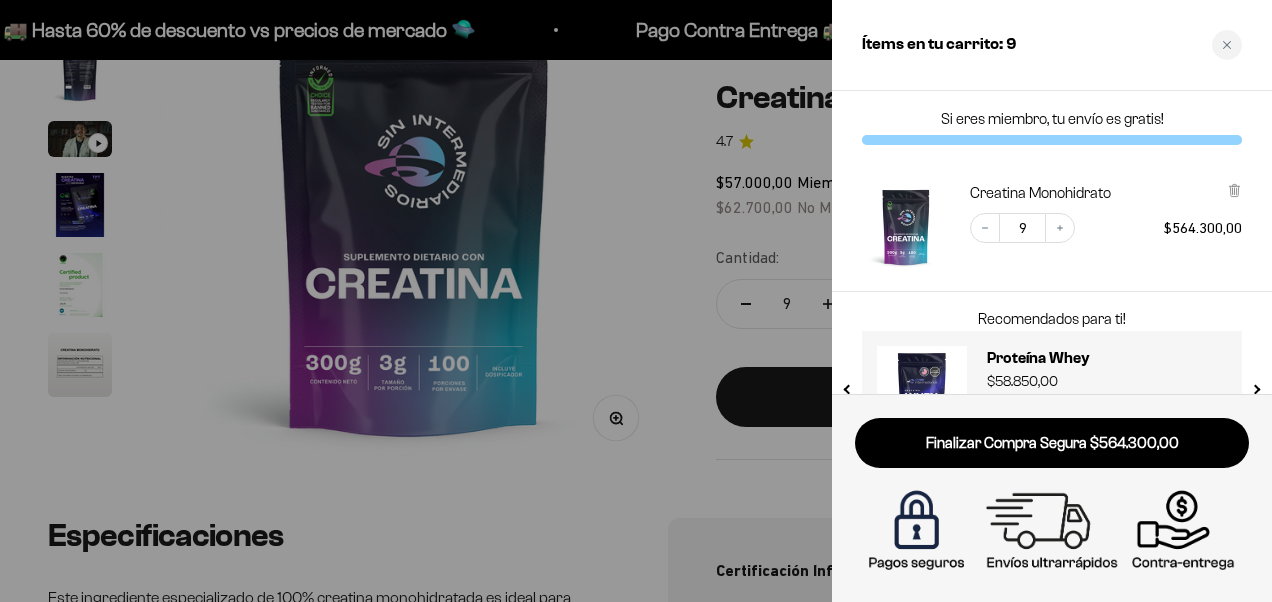 click at bounding box center (636, 301) 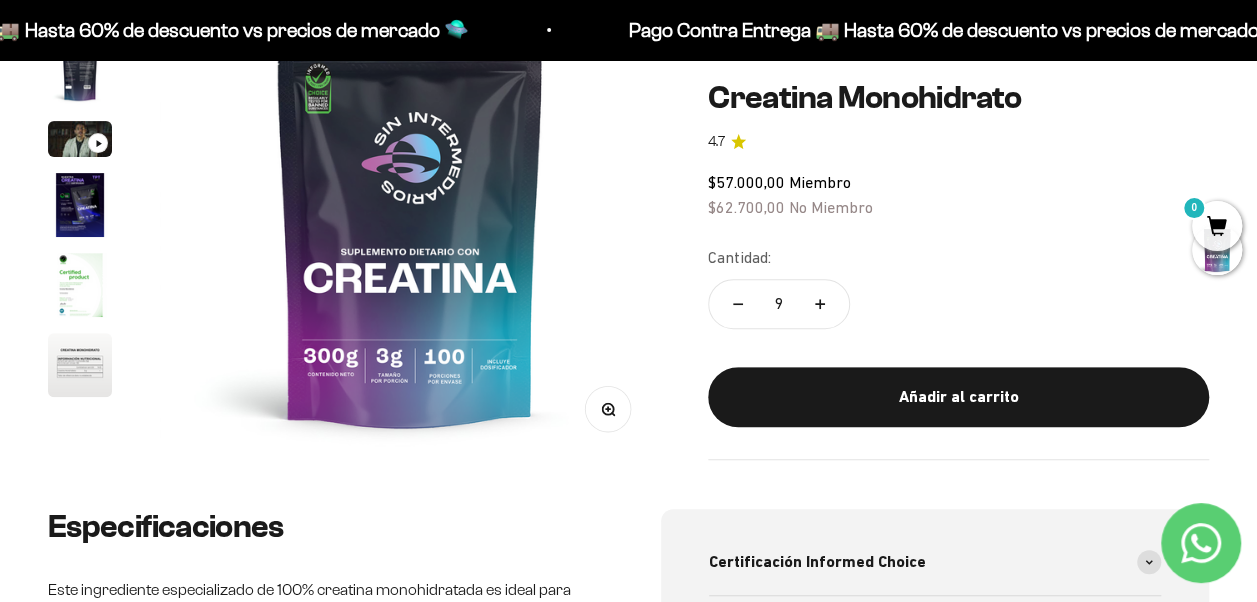 click on "0" at bounding box center [1217, 226] 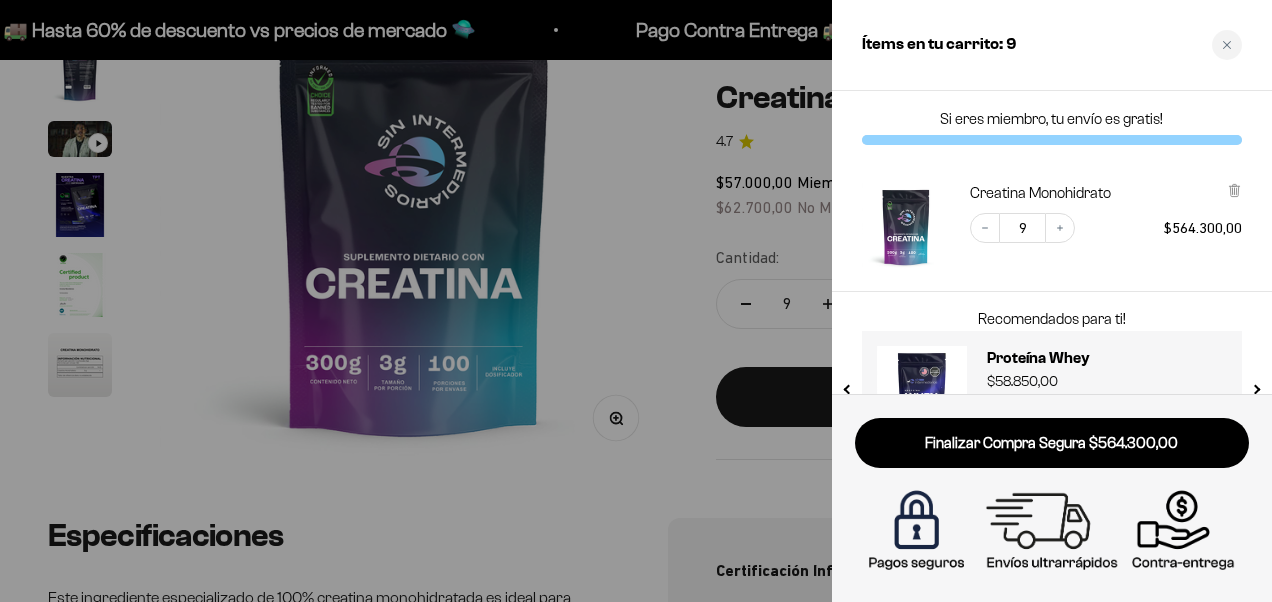 click on "$564.300,00" at bounding box center (1203, 227) 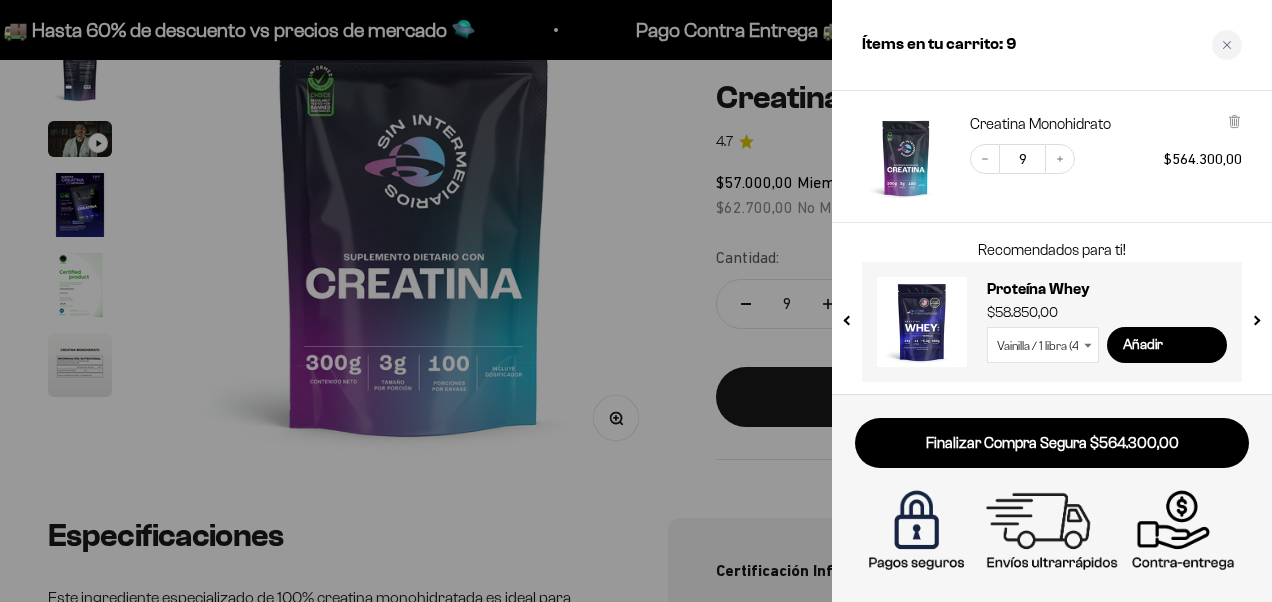 scroll, scrollTop: 71, scrollLeft: 0, axis: vertical 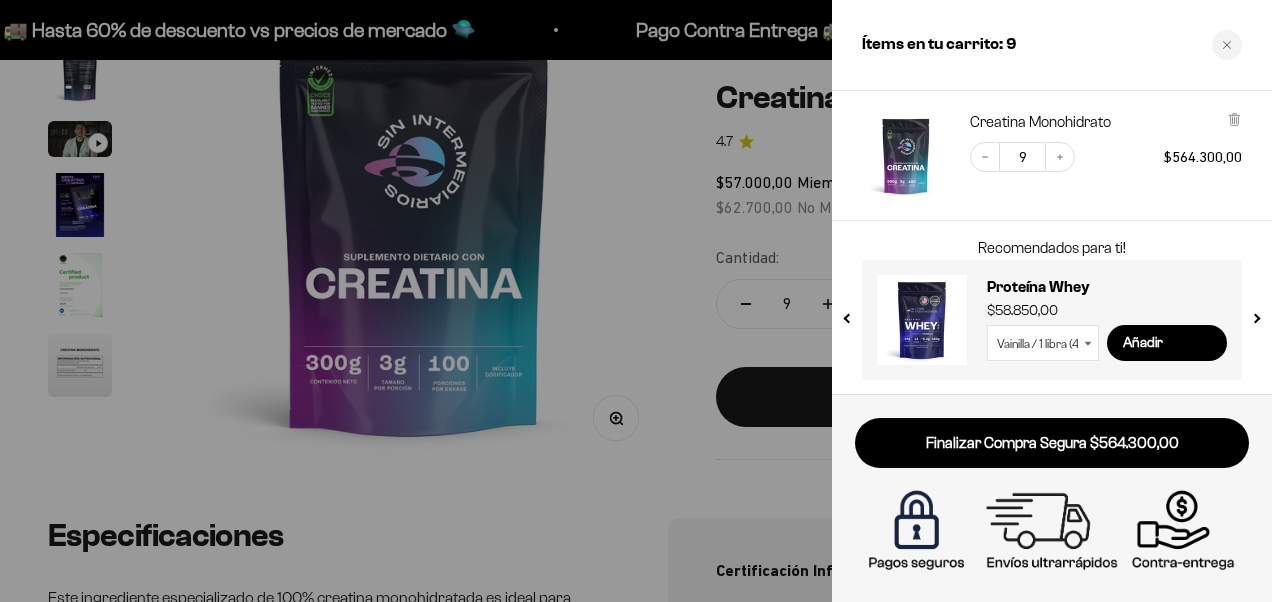 click on "Vainilla / 1 libra (460g) Vainilla / 2 libras (910g) Vainilla / 5 libras (2280g) Chocolate / 1 libra (460g) Chocolate / 2 libras (910g) Chocolate / 5 libras (2280g) Sin Sabor / 2 libras (910g) Cookies & Cream / 1 libra (460g) Cookies & Cream / 2 libras (910g) Café / 1 libra (460g) Café / 2 libras (910g)" at bounding box center (1043, 343) 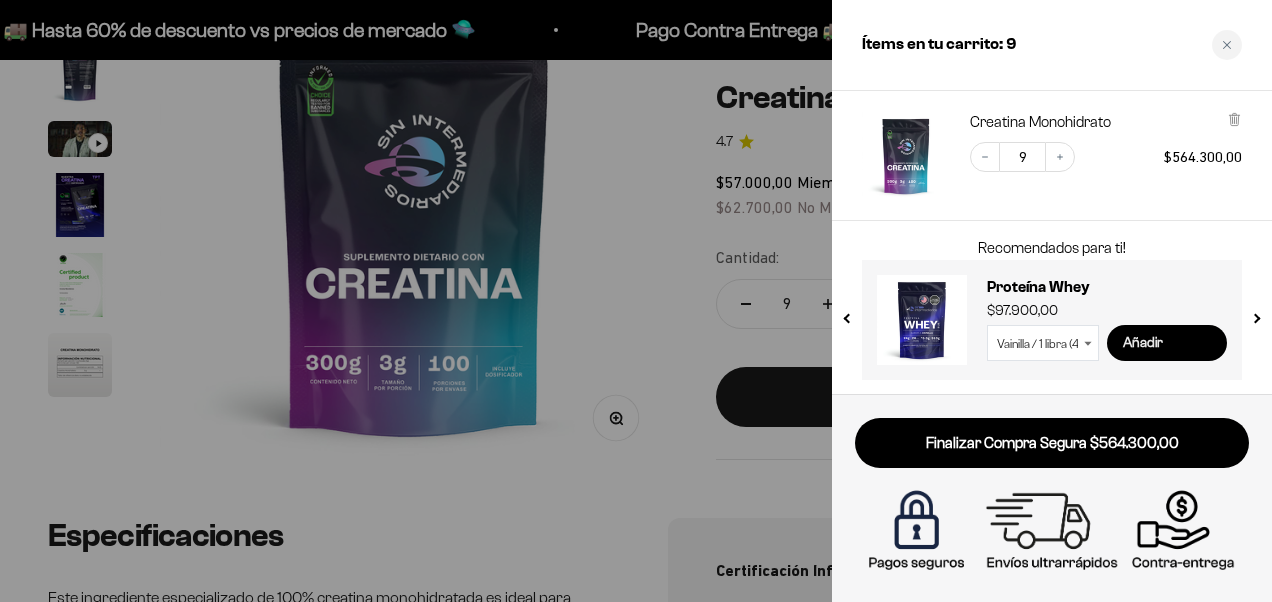 click on "Añadir" at bounding box center (1167, 343) 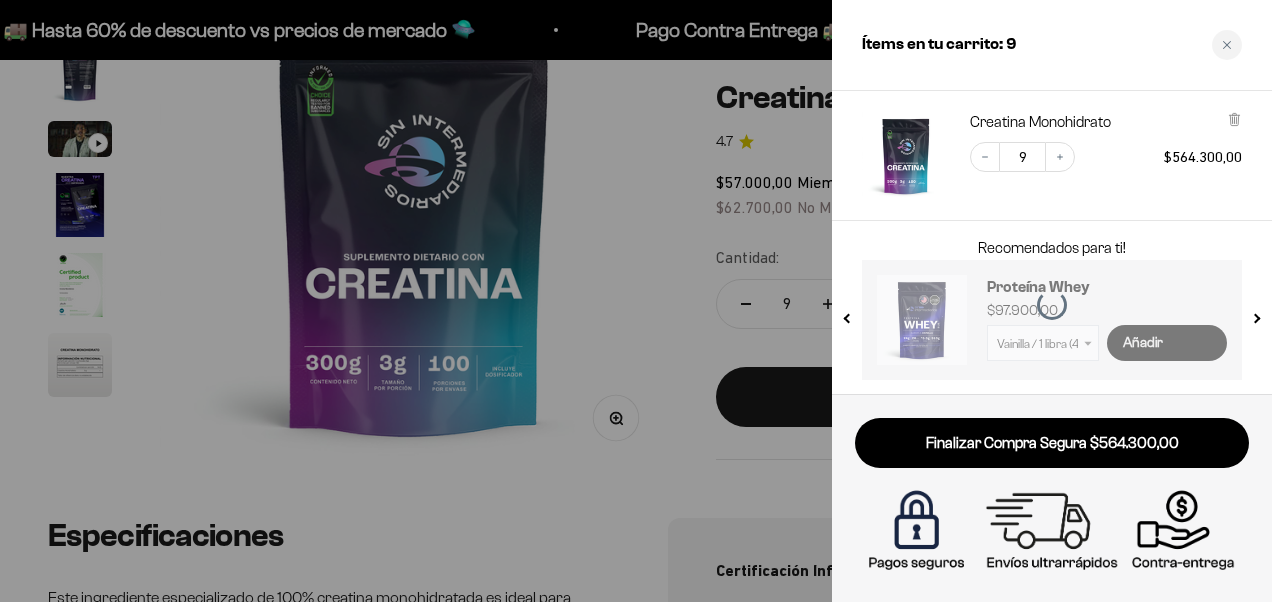 select on "42658509357265" 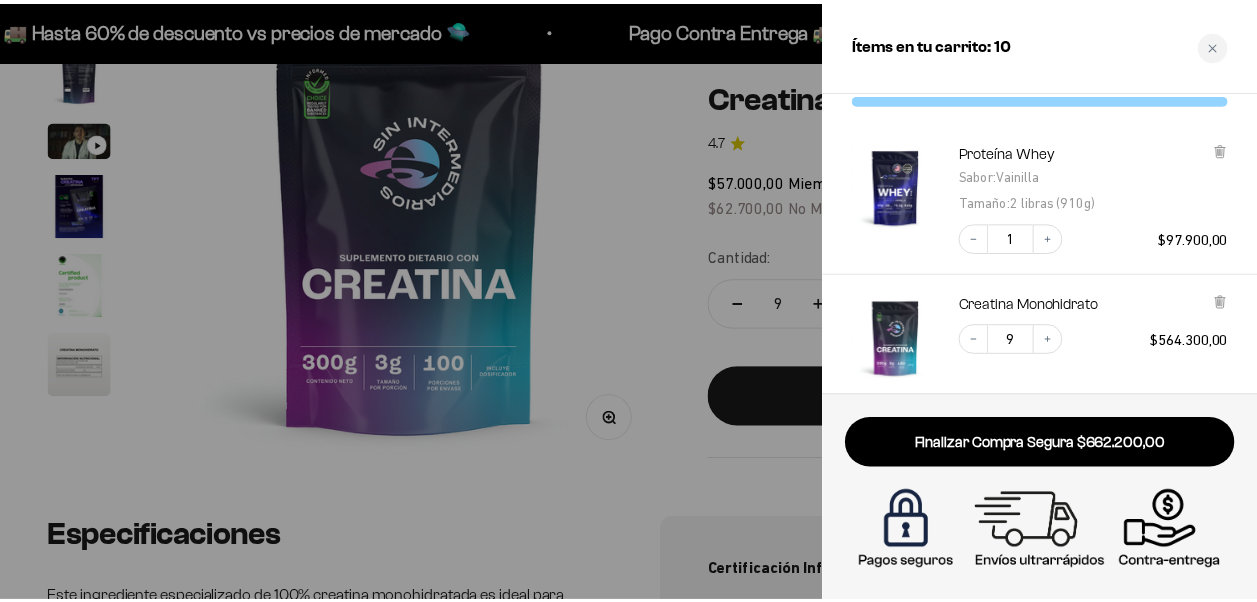 scroll, scrollTop: 23, scrollLeft: 0, axis: vertical 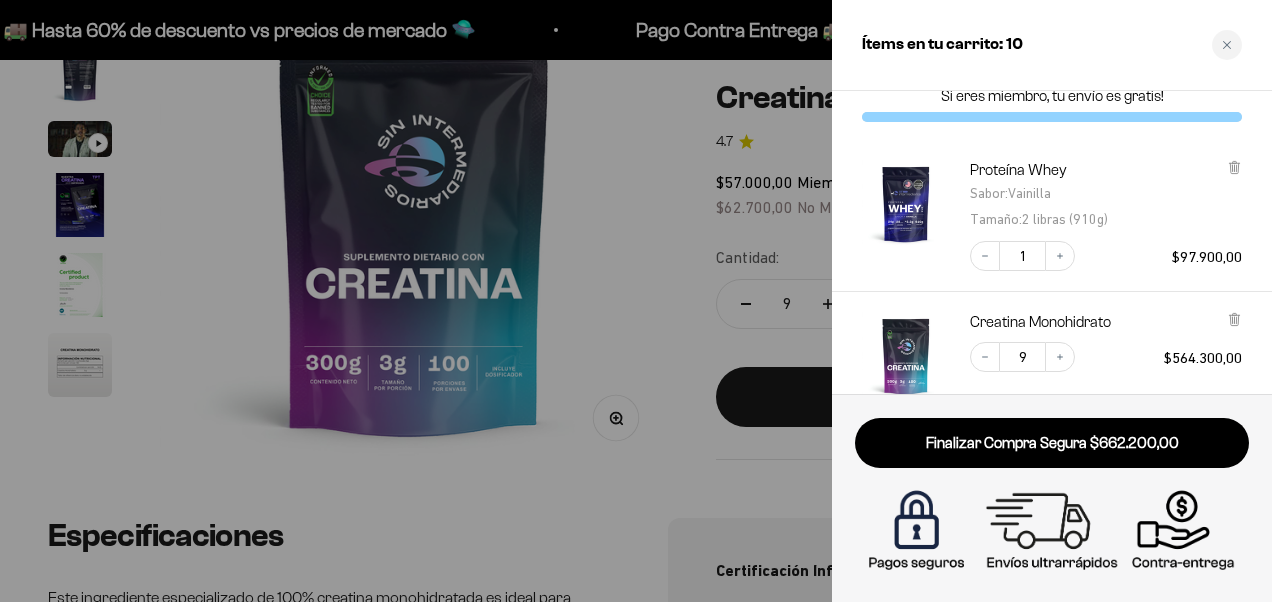click at bounding box center (636, 301) 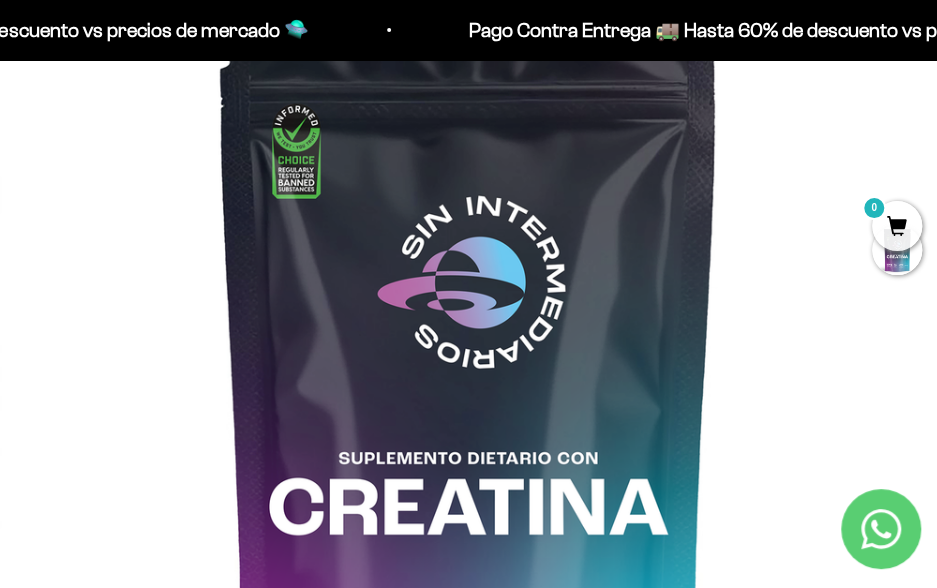 click on "0" at bounding box center [897, 226] 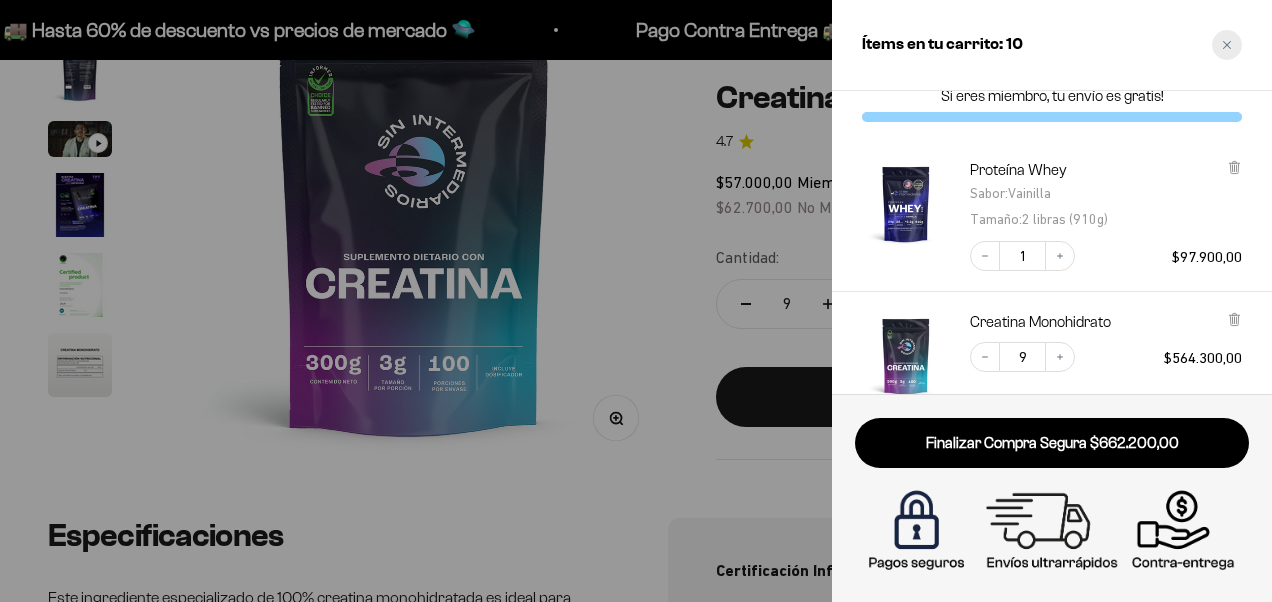 click 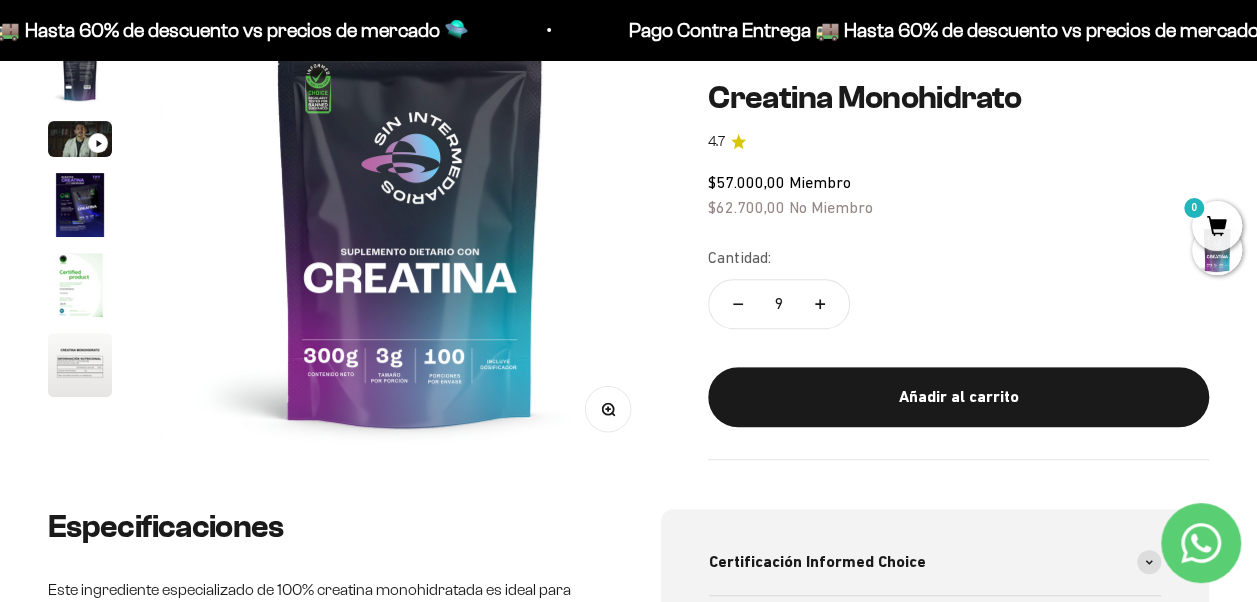 scroll, scrollTop: 0, scrollLeft: 0, axis: both 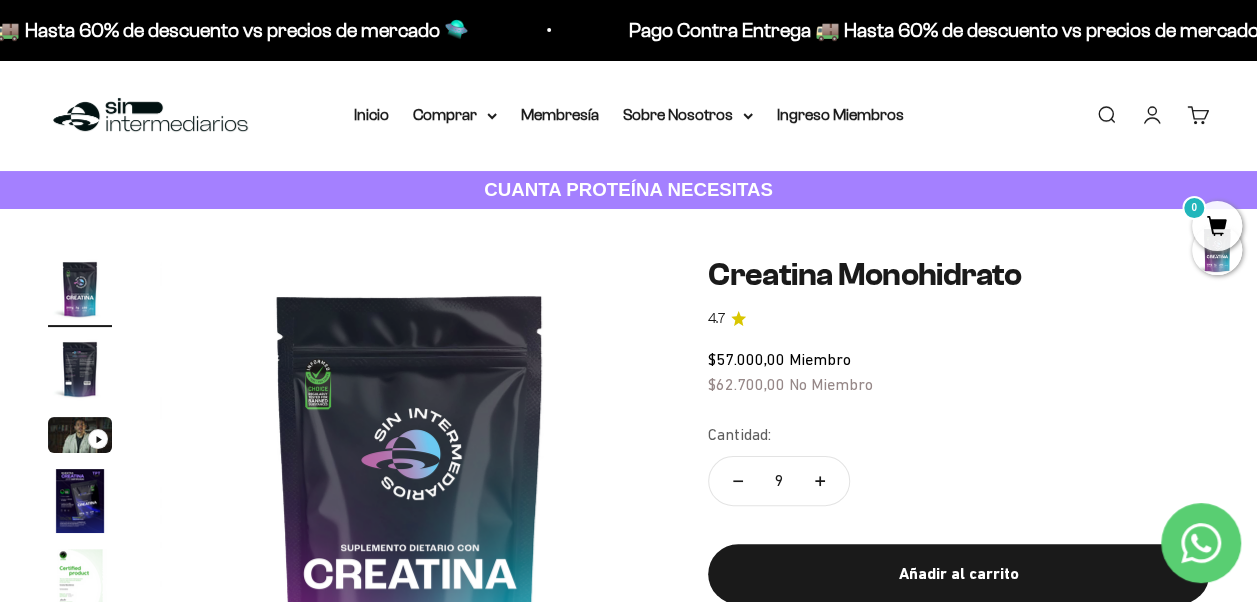 click on "Iniciar sesión" at bounding box center (1152, 115) 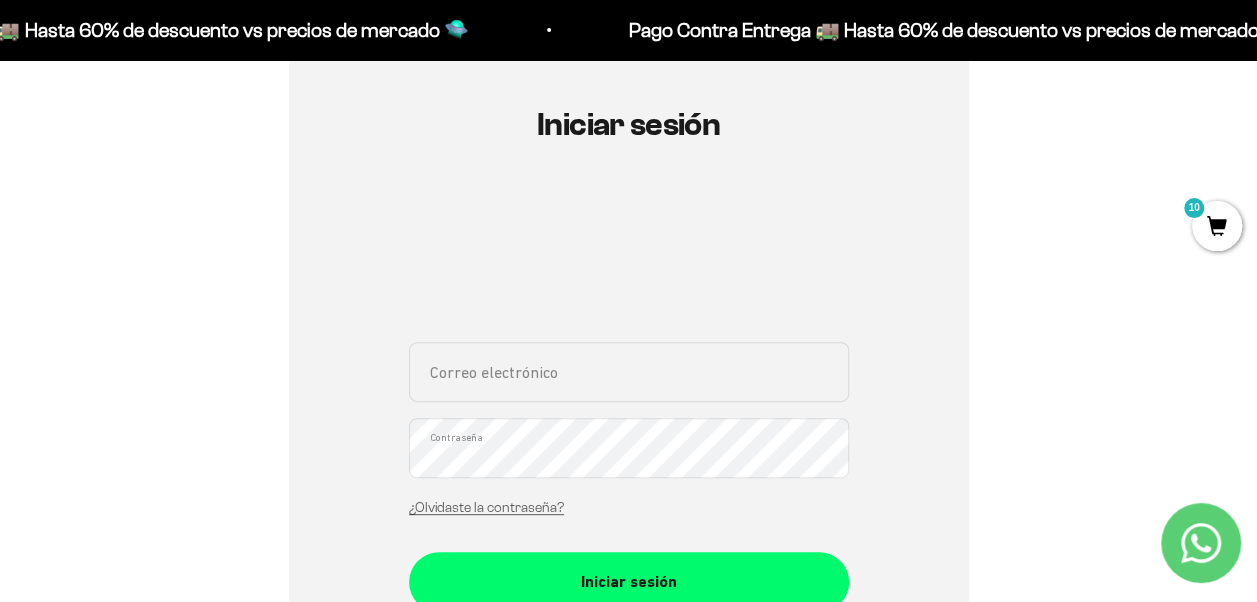 scroll, scrollTop: 199, scrollLeft: 0, axis: vertical 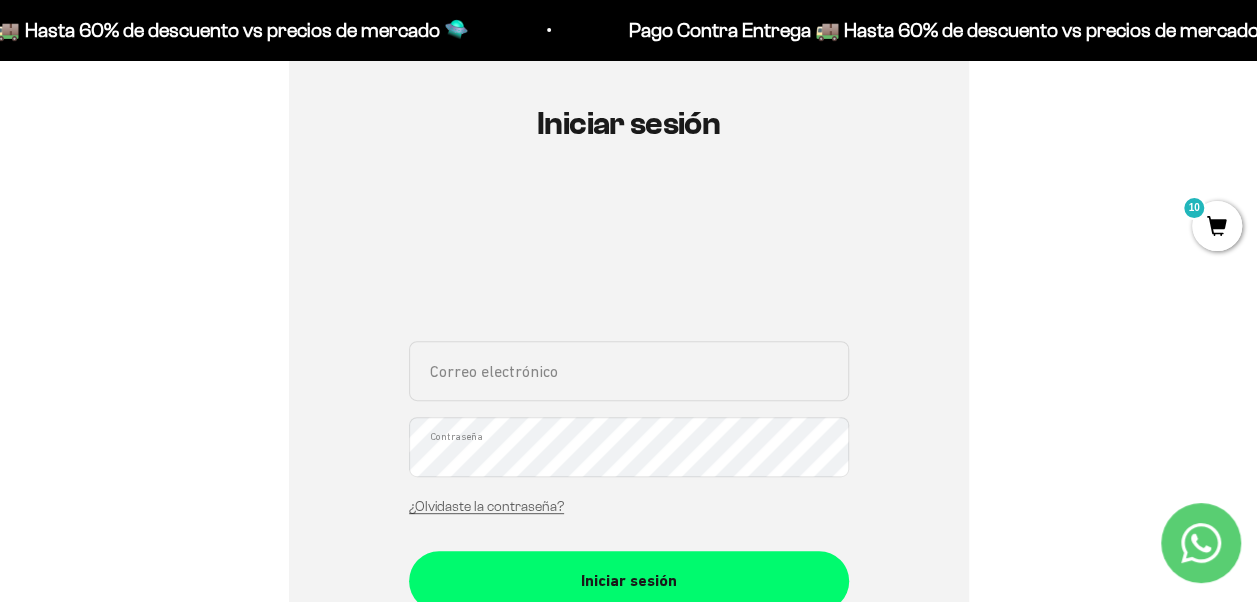 click on "Correo electrónico" at bounding box center (629, 371) 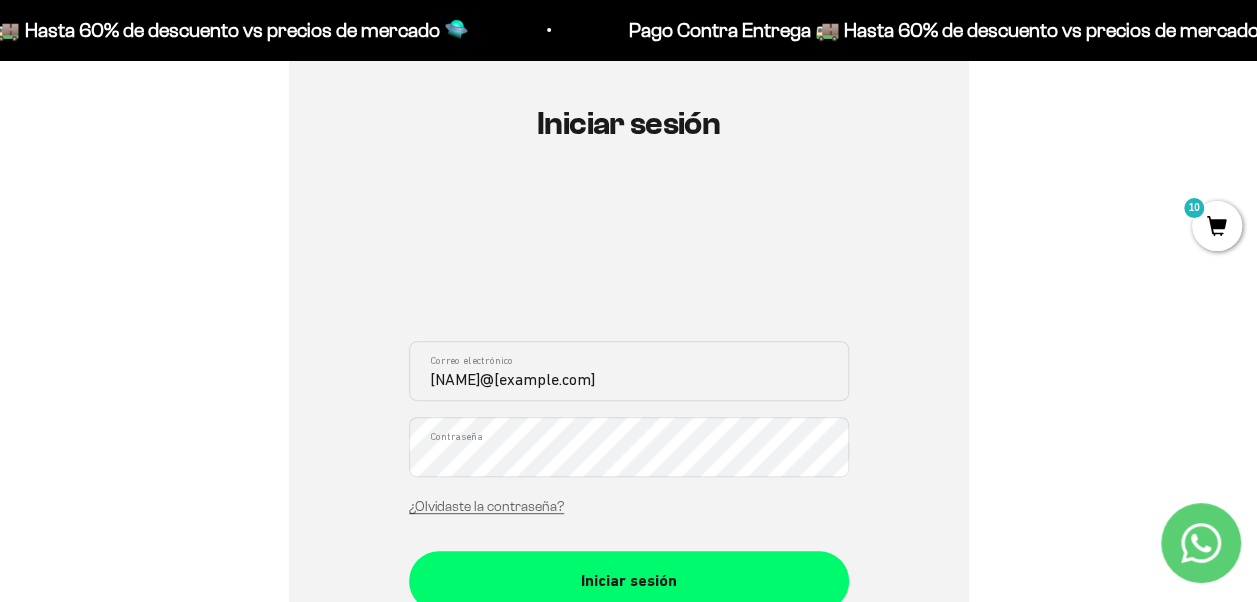 click on "Iniciar sesión" at bounding box center [629, 581] 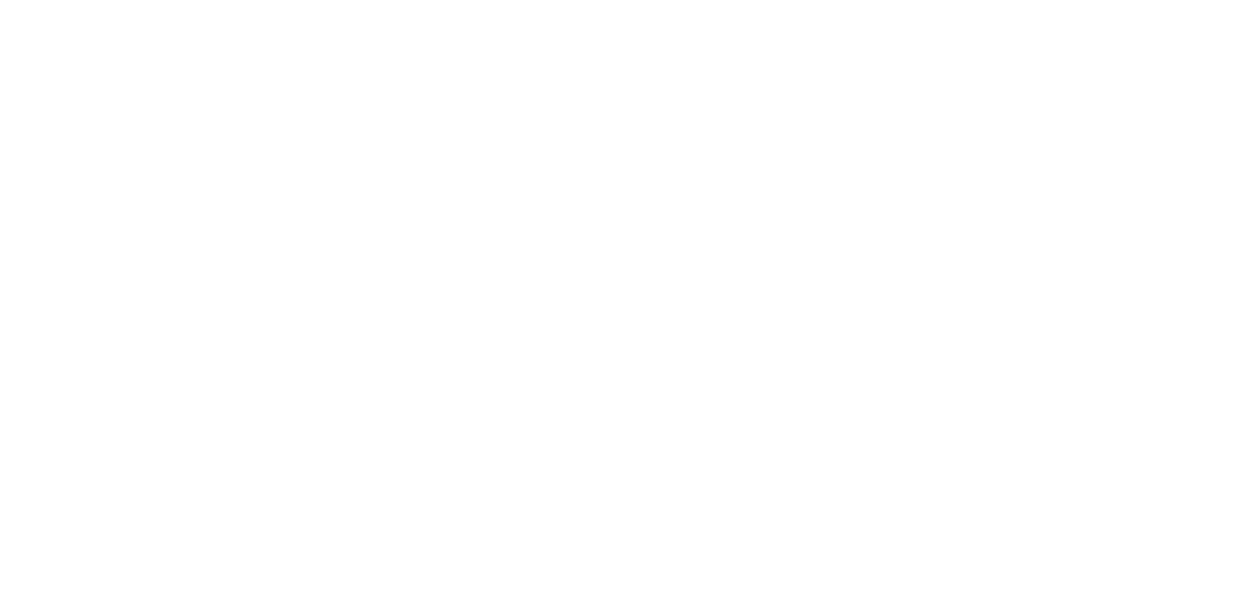 scroll, scrollTop: 0, scrollLeft: 0, axis: both 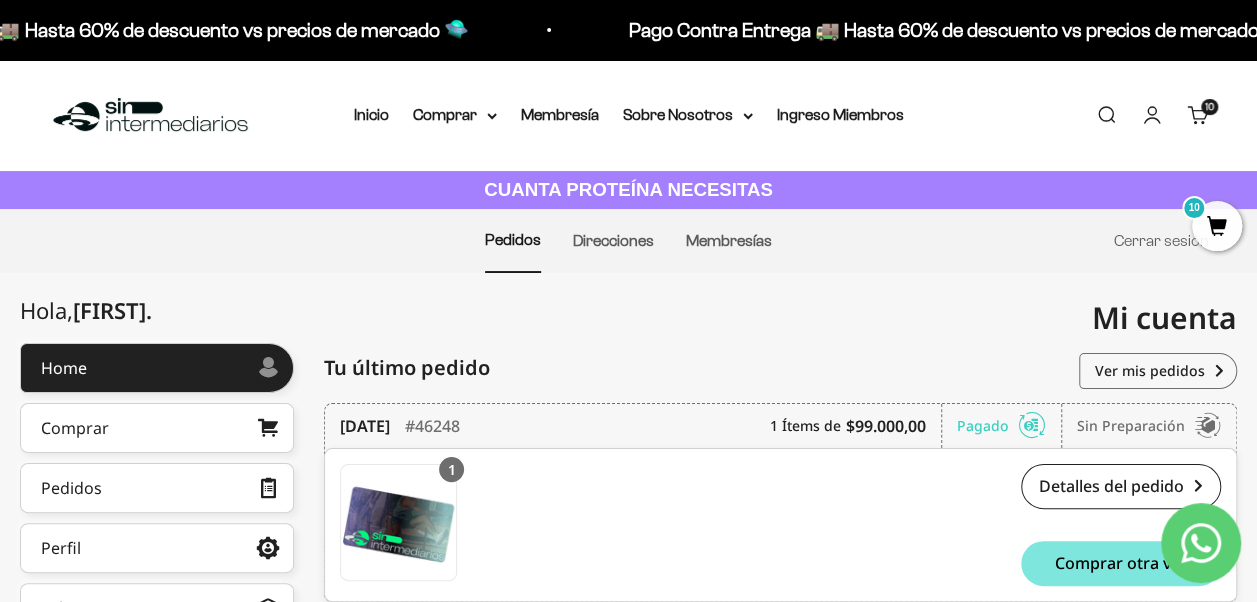 click on "10" at bounding box center (1217, 226) 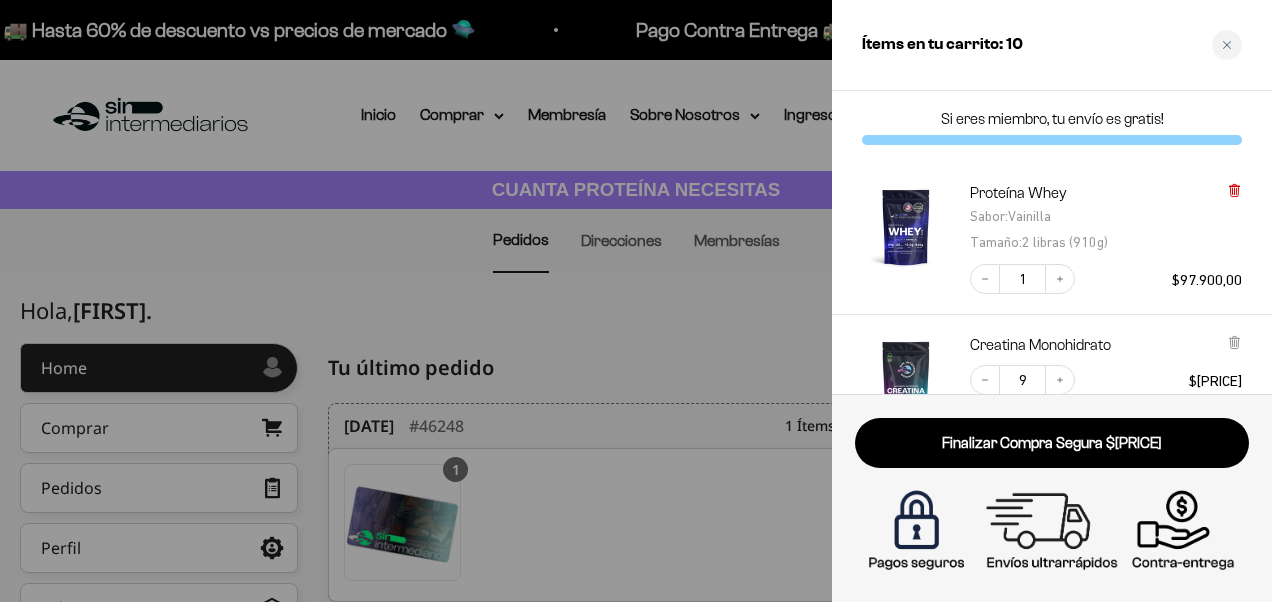 click 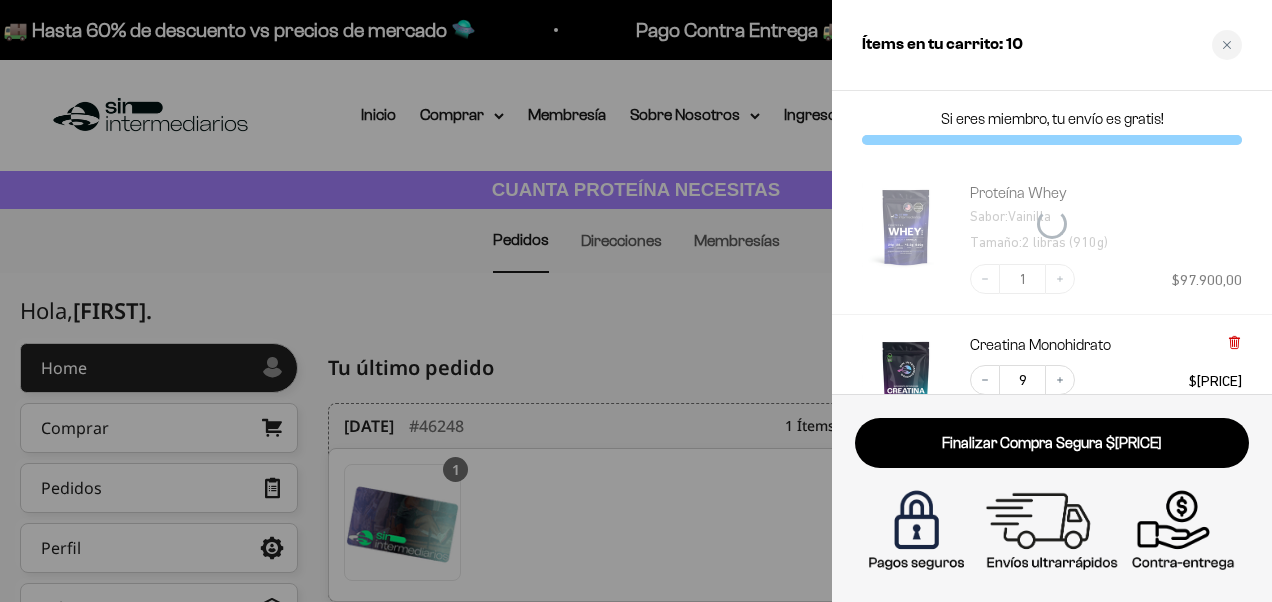 click 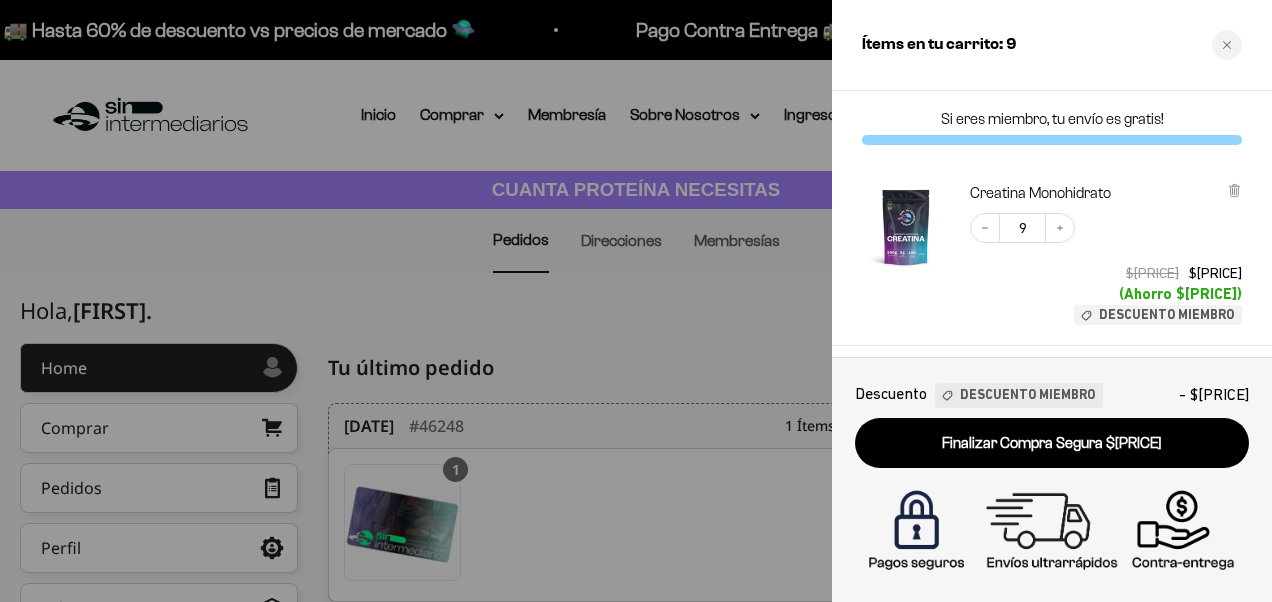click at bounding box center [636, 301] 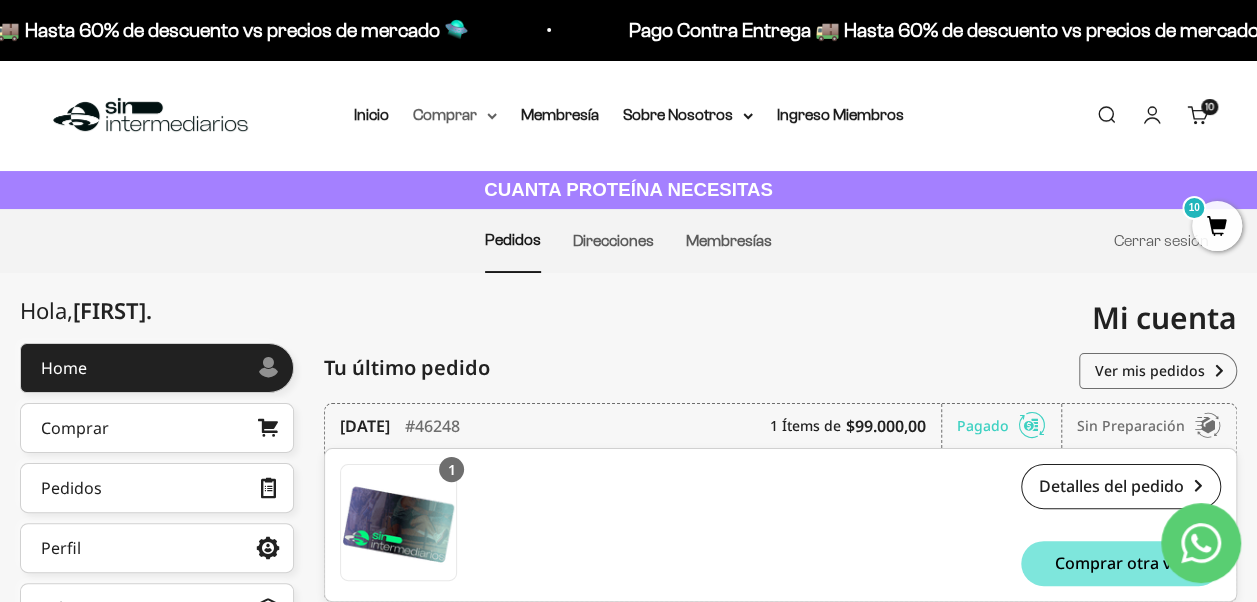 click on "Comprar" at bounding box center [455, 115] 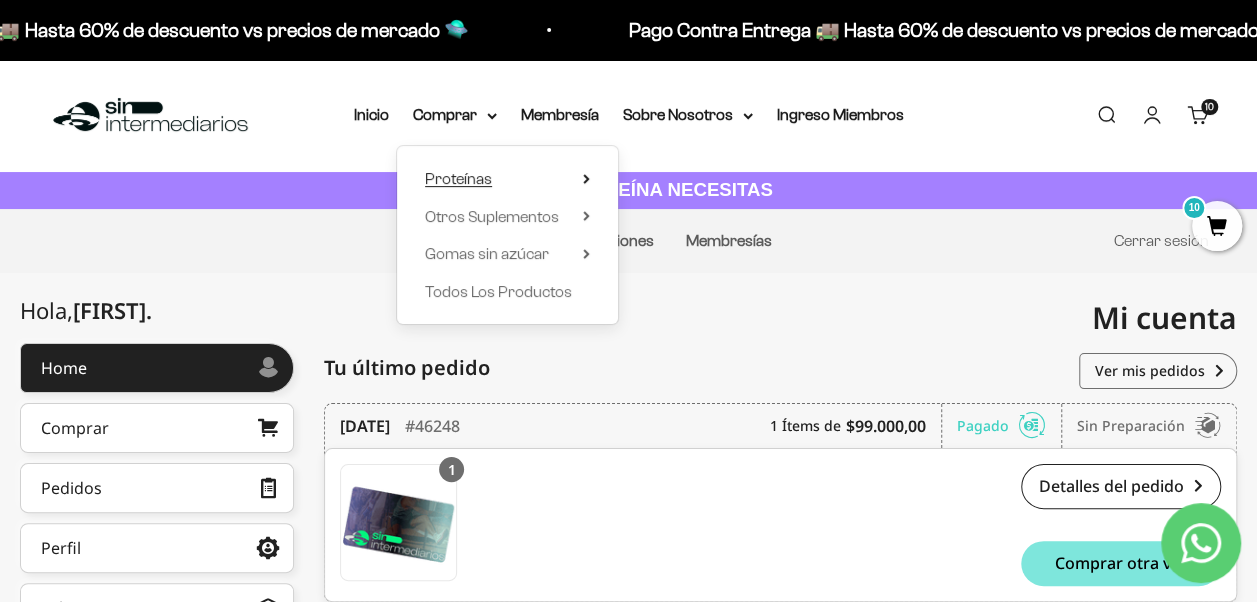 click on "Proteínas" at bounding box center [507, 179] 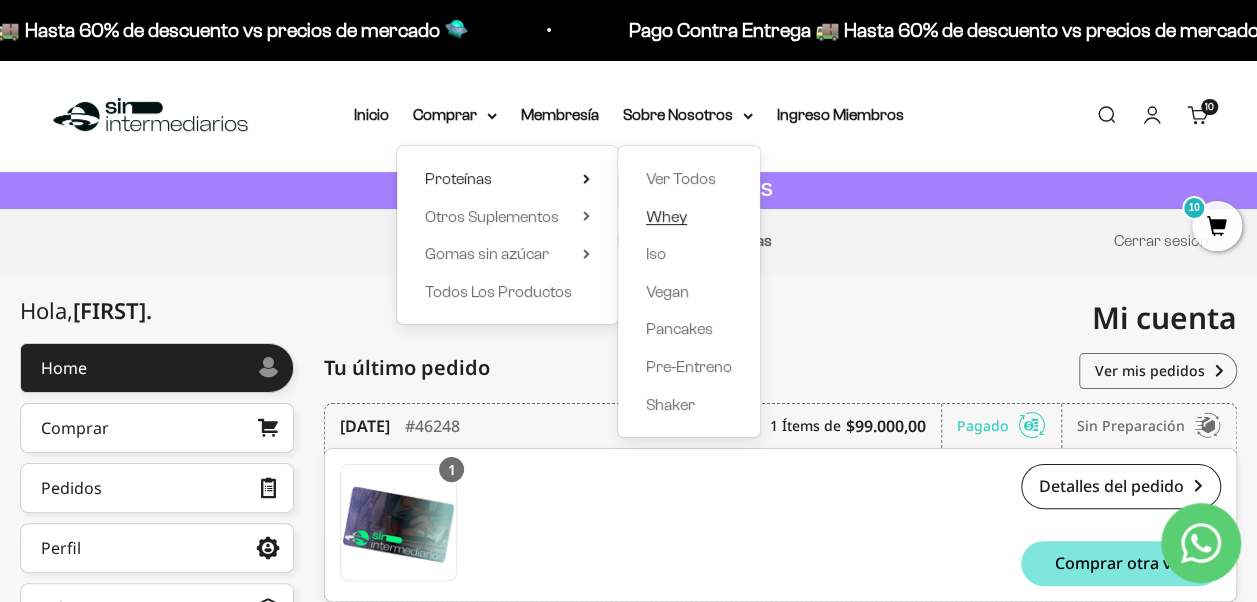 click on "Whey" at bounding box center [666, 216] 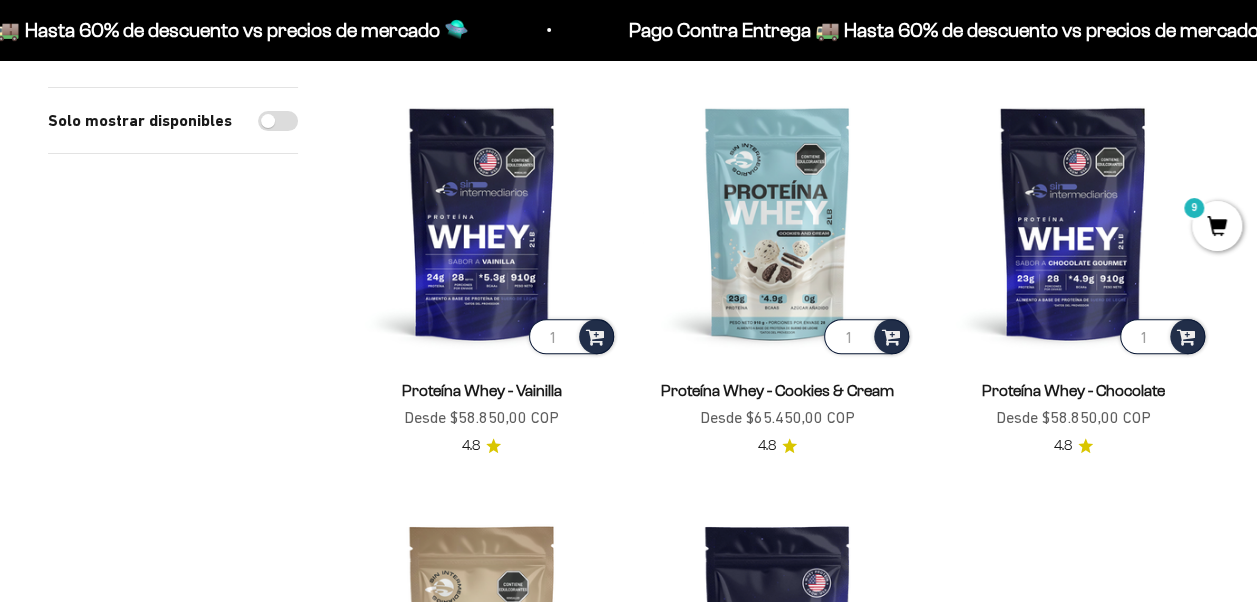 scroll, scrollTop: 230, scrollLeft: 0, axis: vertical 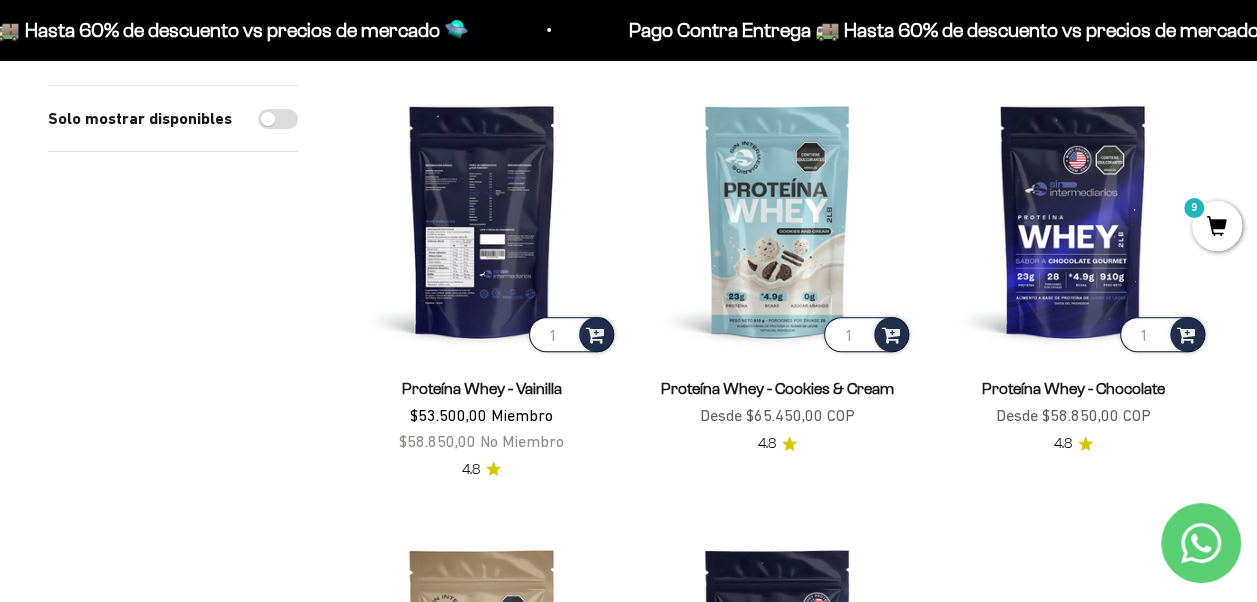 drag, startPoint x: 482, startPoint y: 210, endPoint x: 457, endPoint y: 206, distance: 25.317978 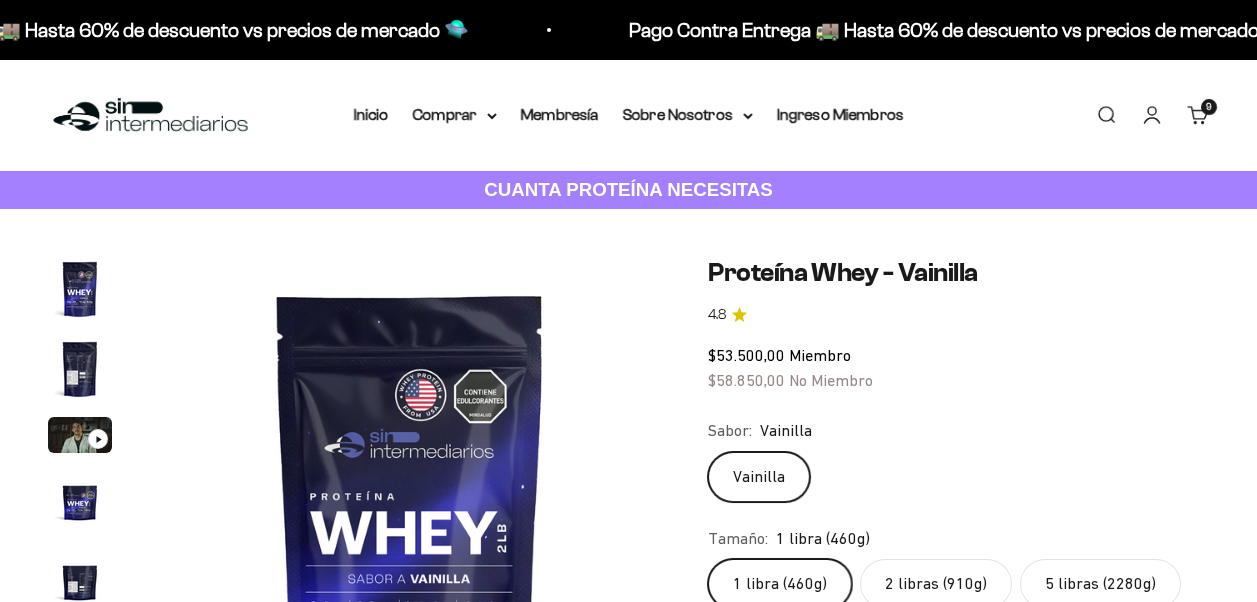 scroll, scrollTop: 0, scrollLeft: 0, axis: both 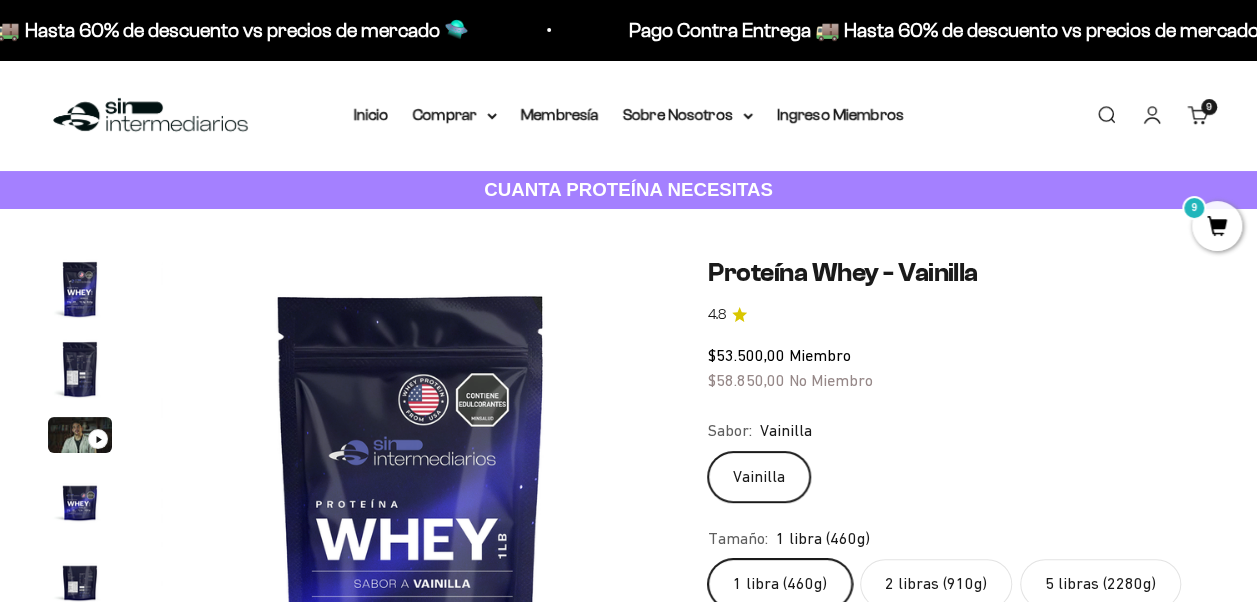 click on "2 libras (910g)" 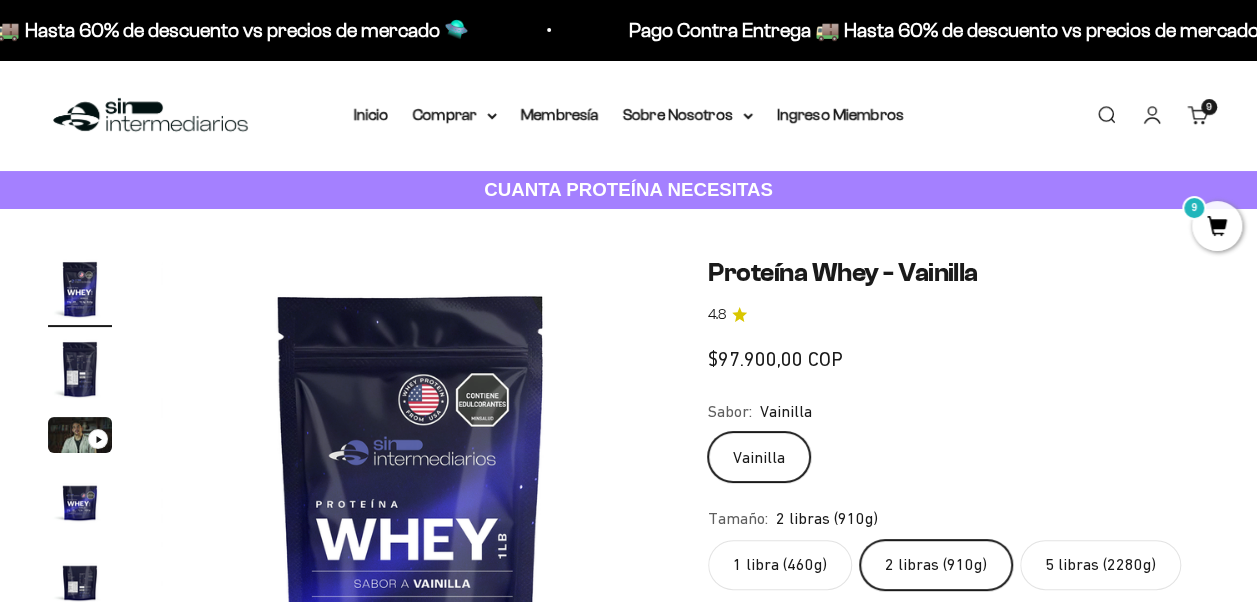 scroll, scrollTop: 0, scrollLeft: 0, axis: both 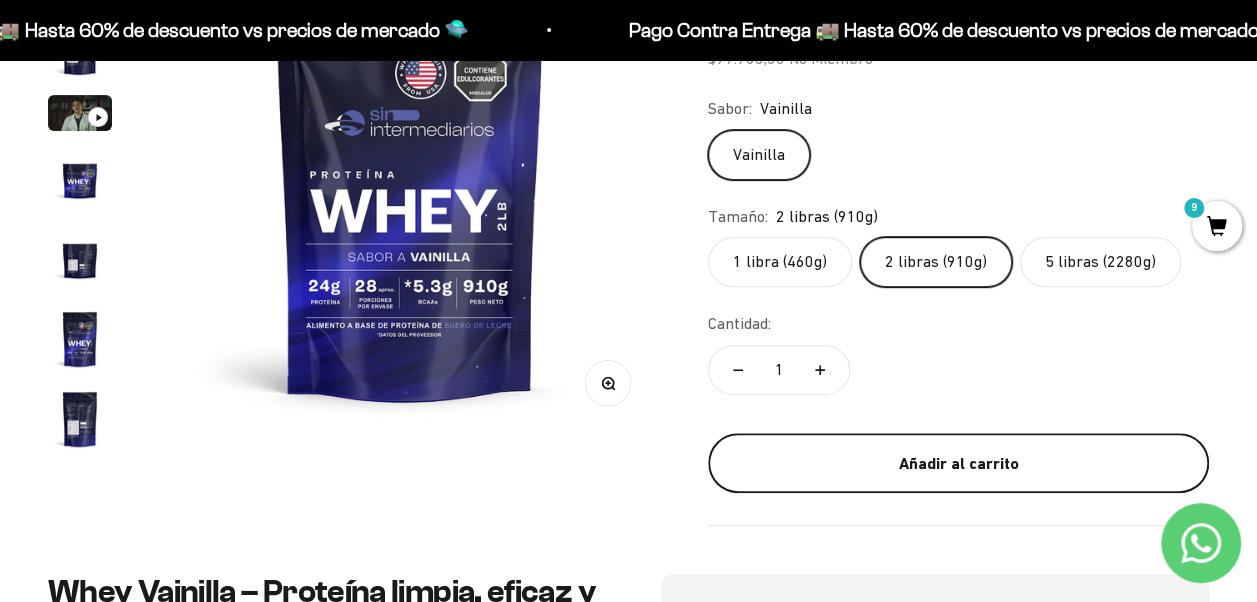 click on "Añadir al carrito" at bounding box center (958, 464) 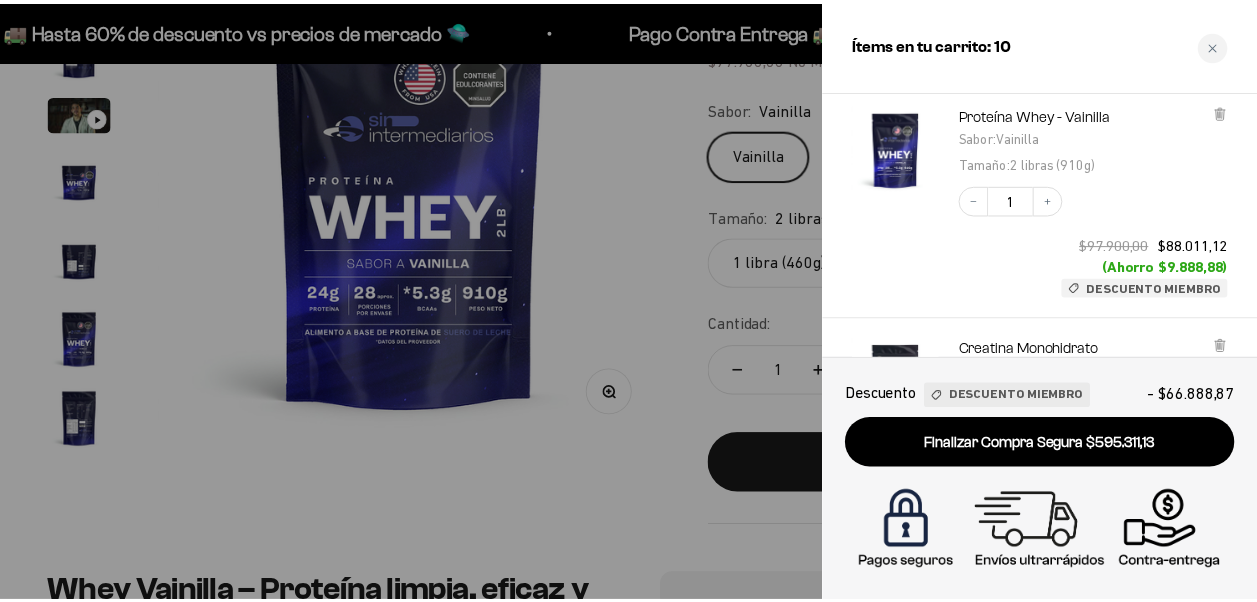scroll, scrollTop: 78, scrollLeft: 0, axis: vertical 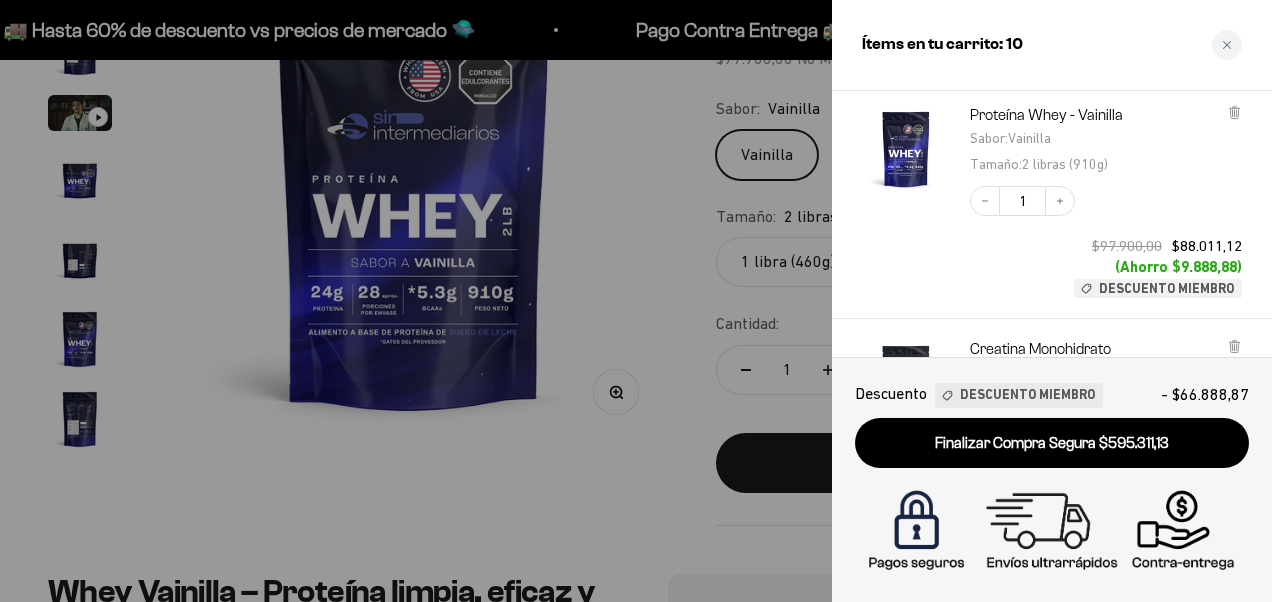 type 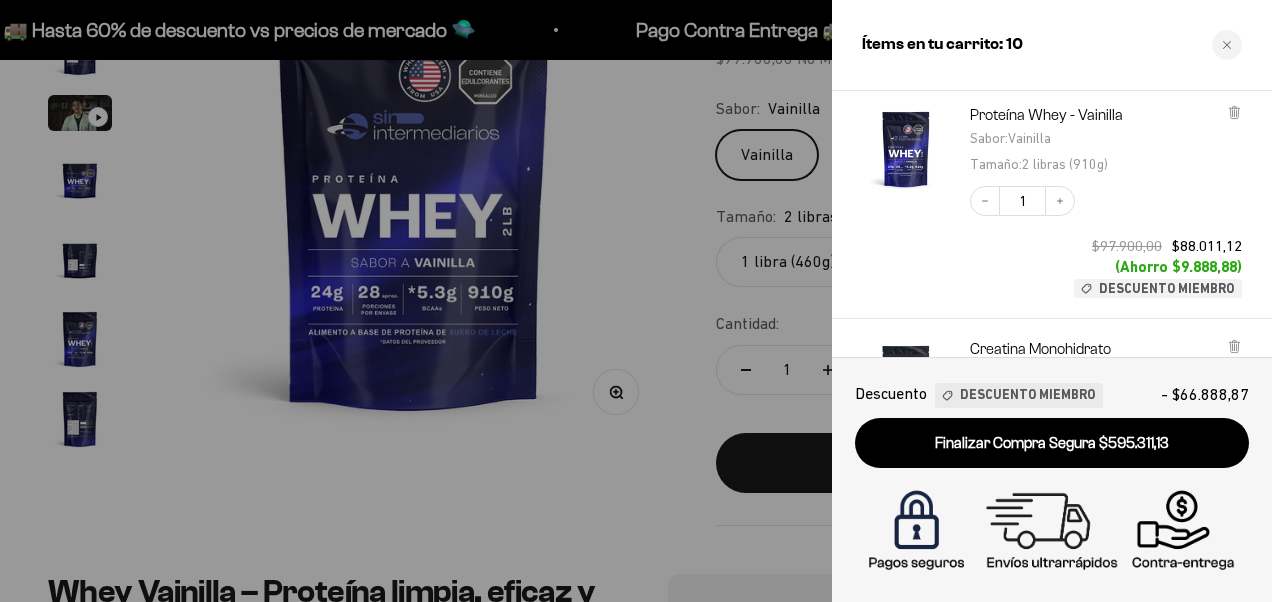 click at bounding box center [636, 301] 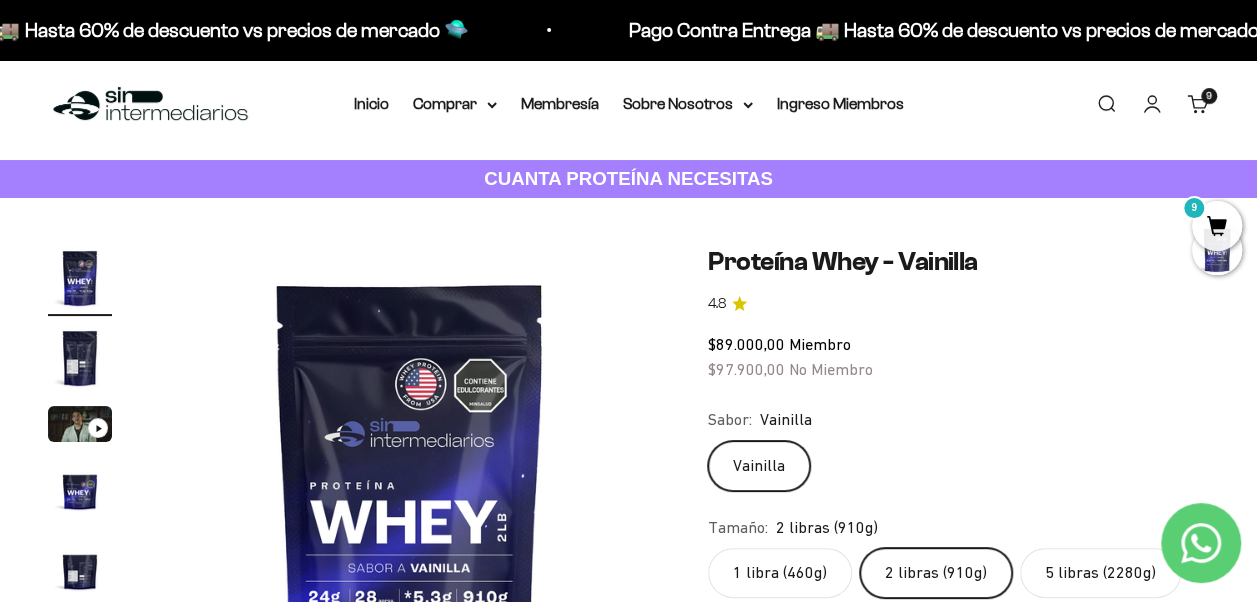 scroll, scrollTop: 0, scrollLeft: 0, axis: both 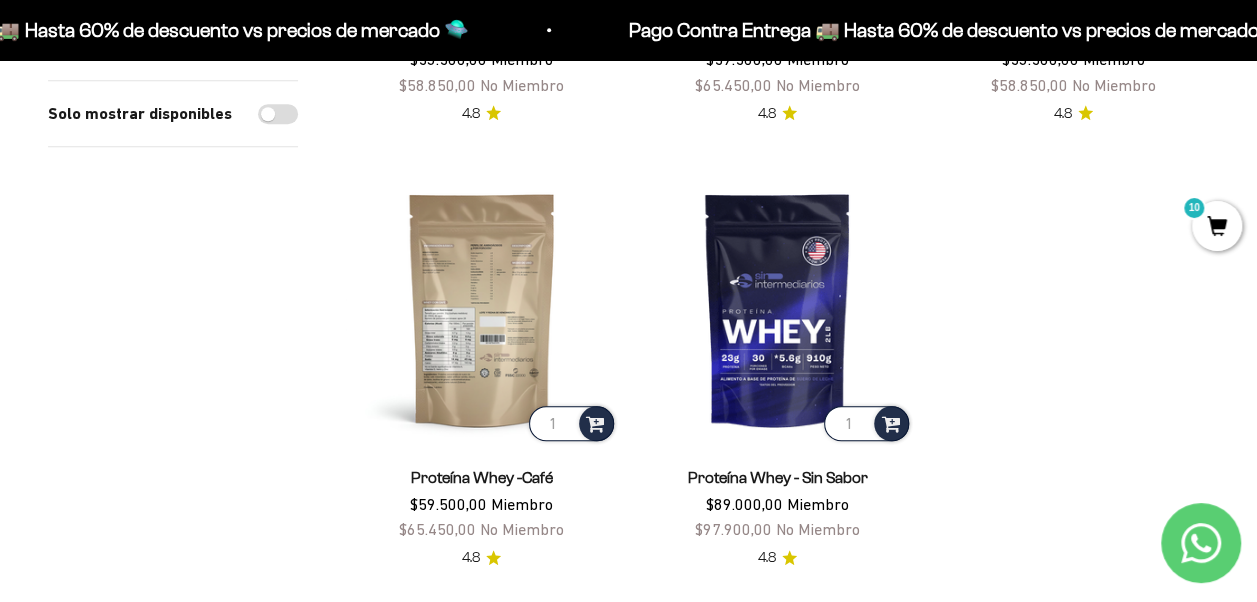 click at bounding box center [482, 309] 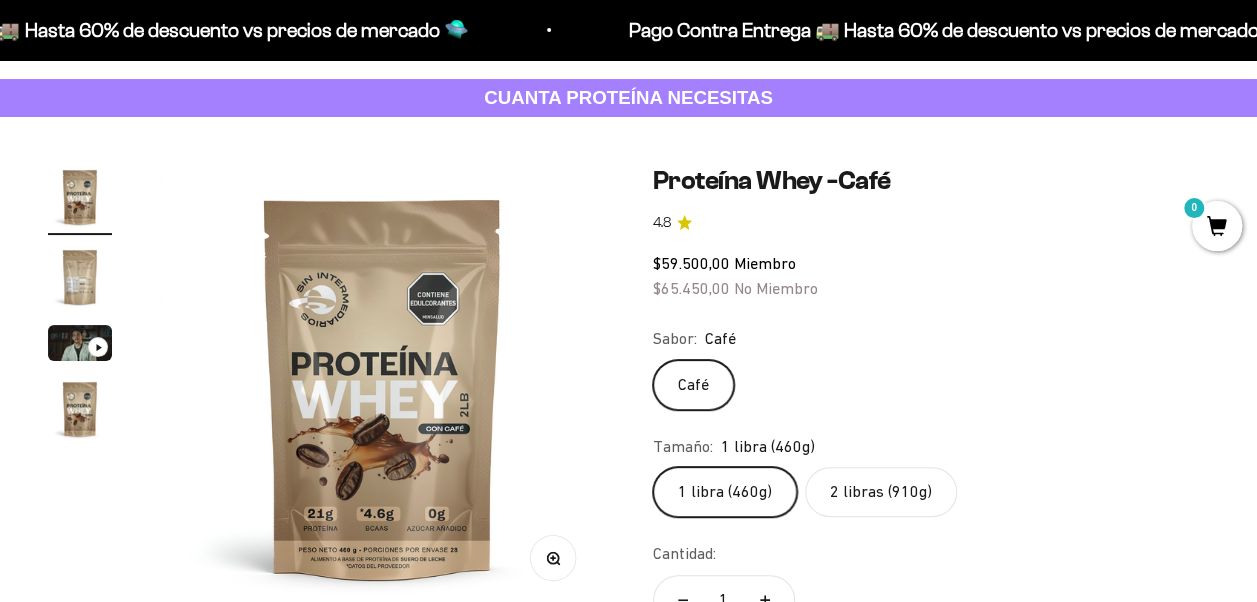 scroll, scrollTop: 93, scrollLeft: 0, axis: vertical 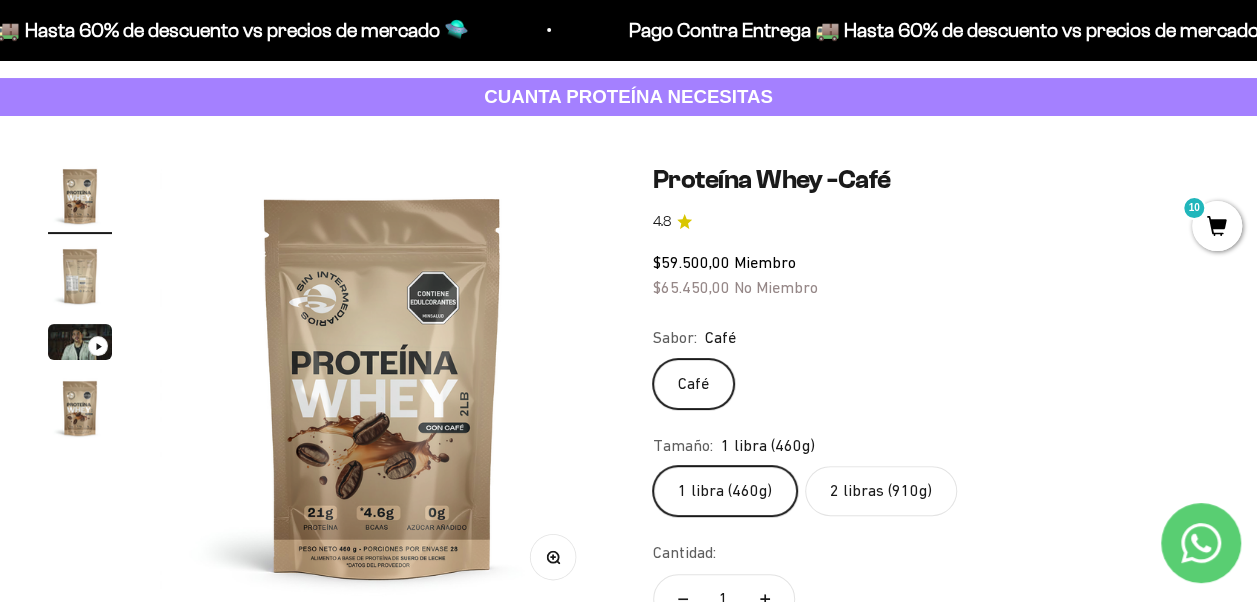 click on "2 libras (910g)" 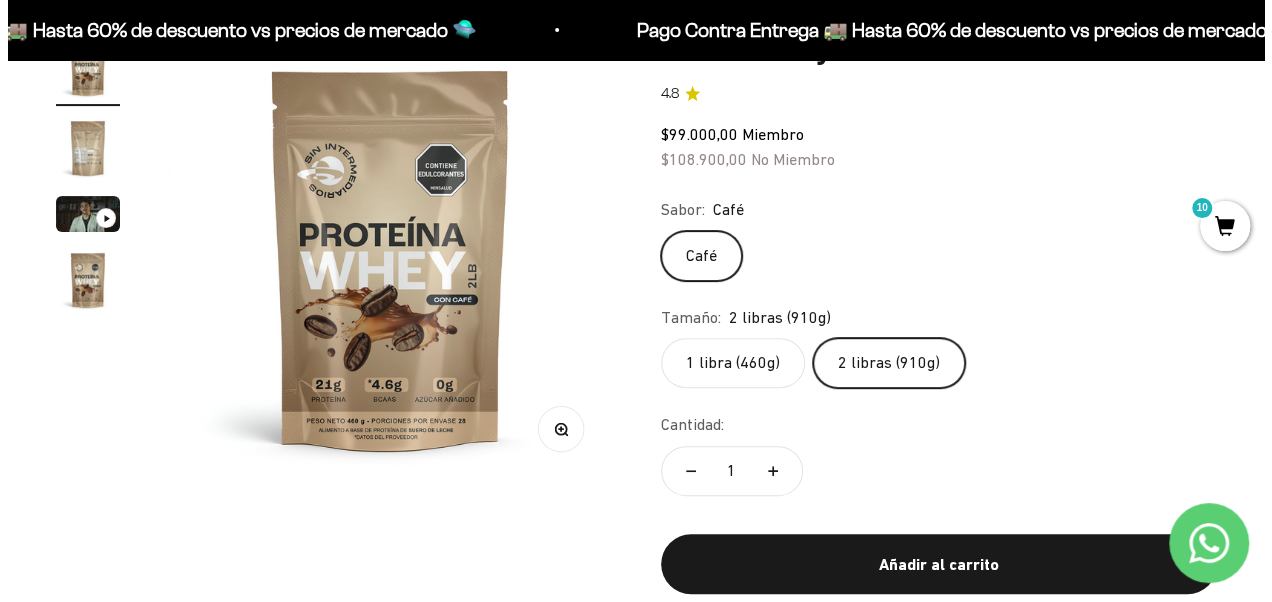 scroll, scrollTop: 222, scrollLeft: 0, axis: vertical 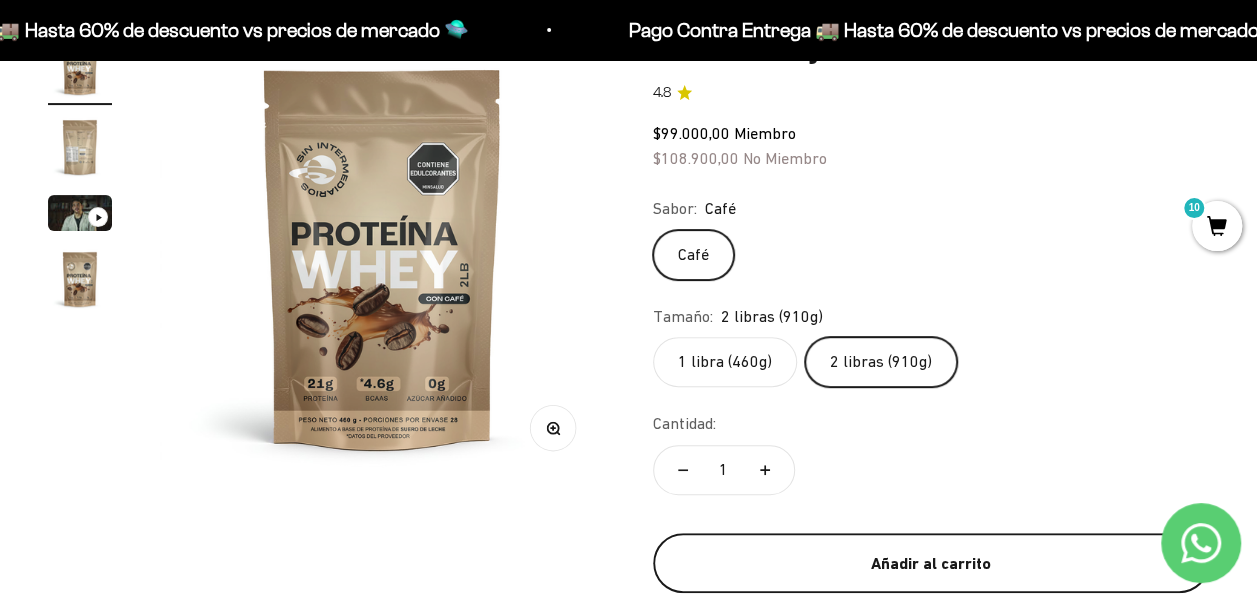 click on "Añadir al carrito" at bounding box center (931, 563) 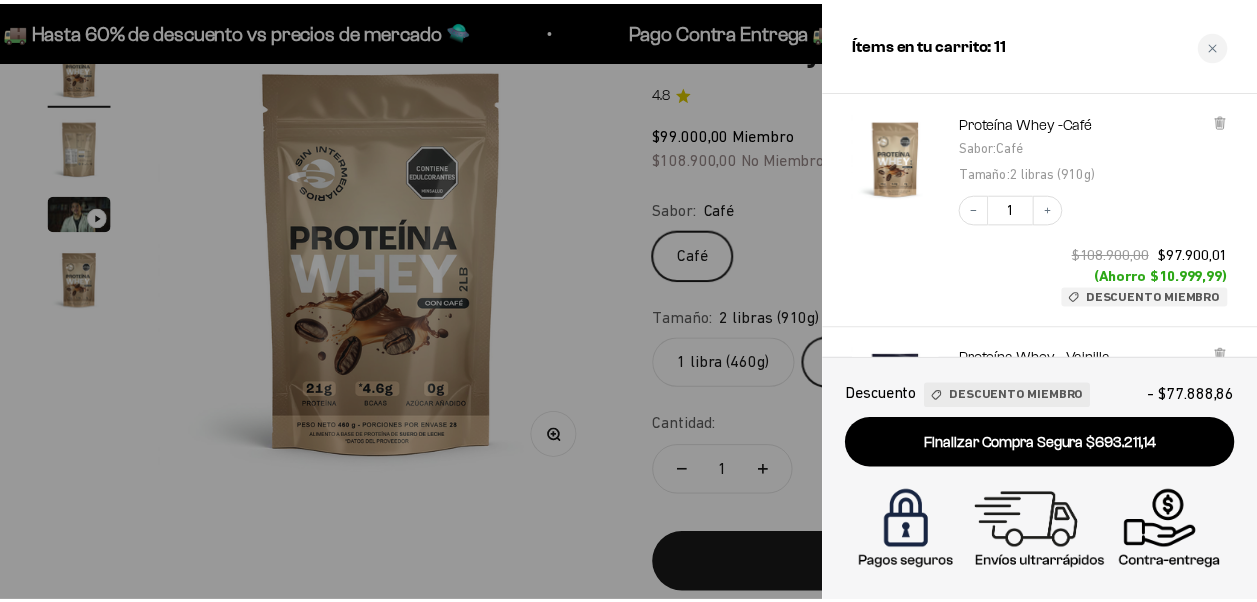 scroll, scrollTop: 15, scrollLeft: 0, axis: vertical 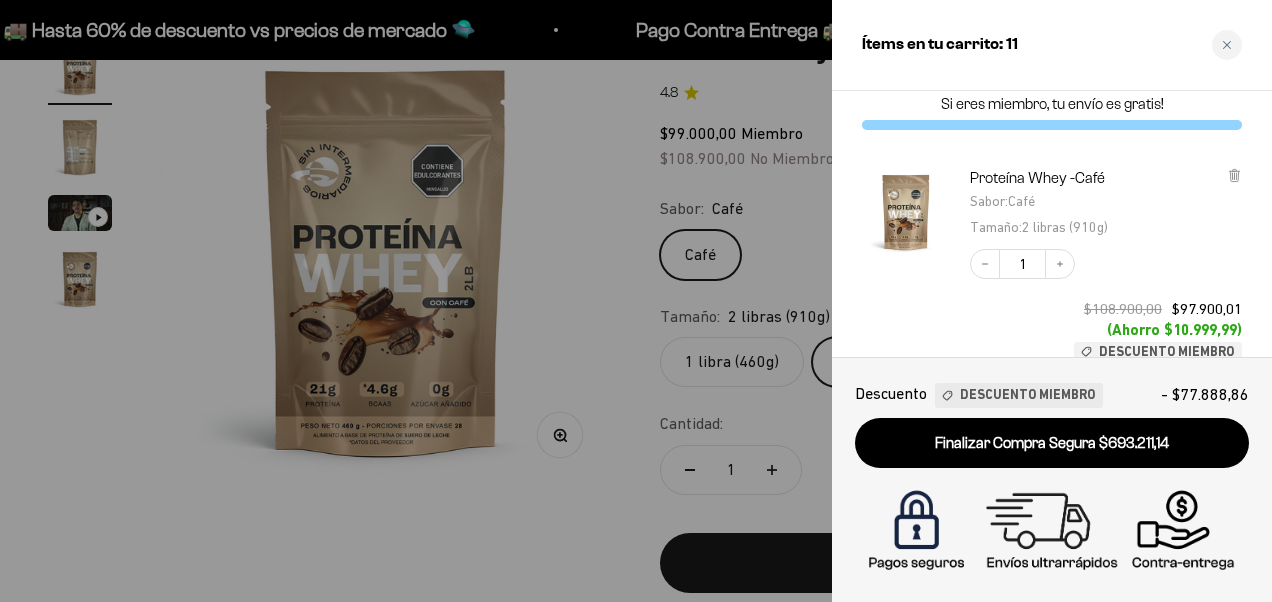 click at bounding box center [636, 301] 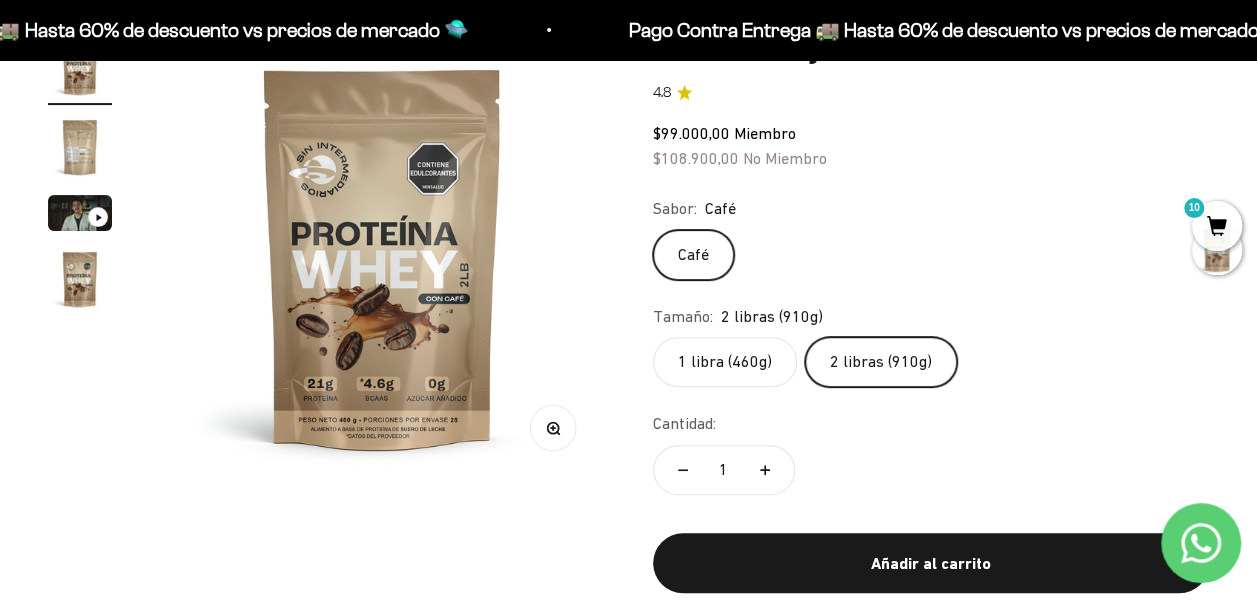 scroll, scrollTop: 0, scrollLeft: 0, axis: both 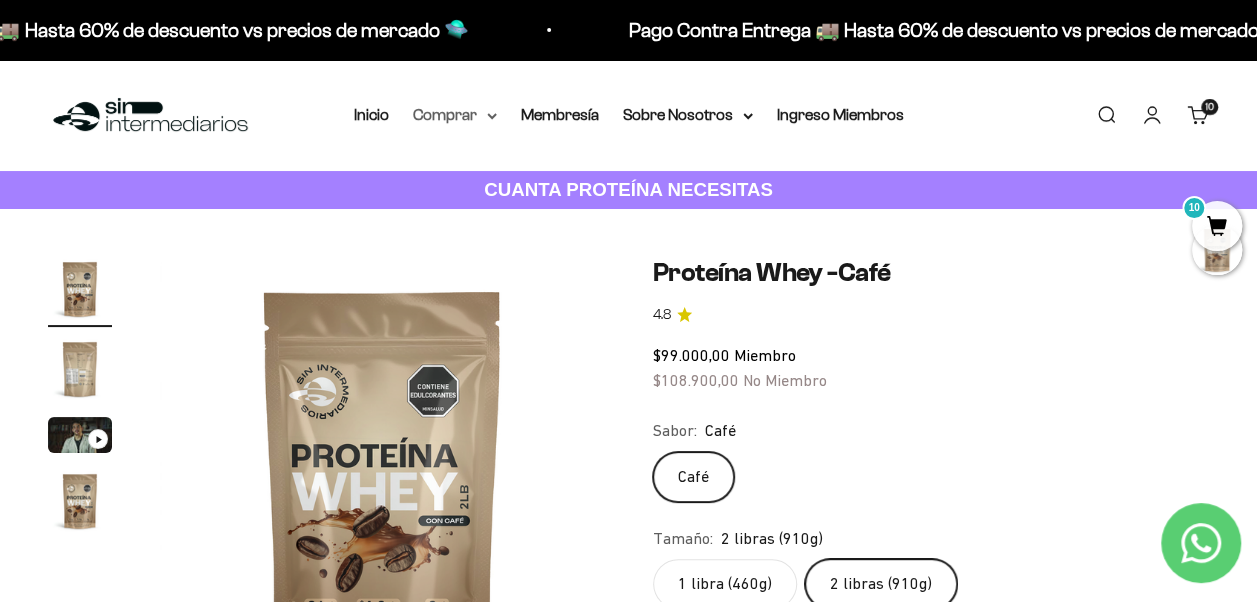 click on "Comprar" at bounding box center [455, 115] 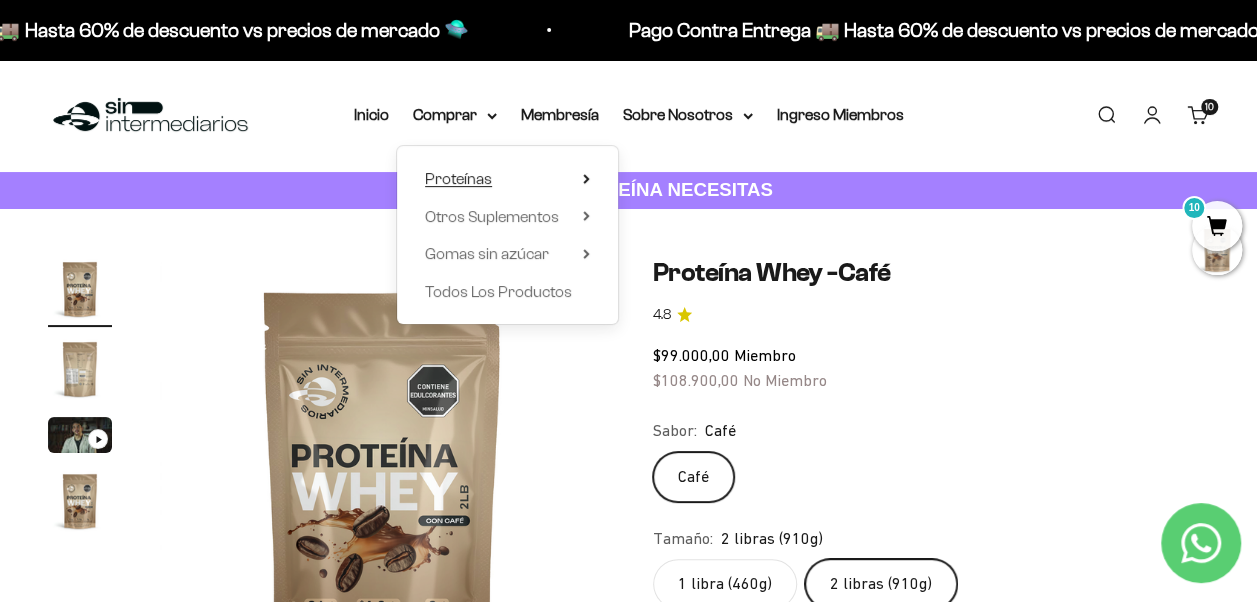 click on "Proteínas" at bounding box center (507, 179) 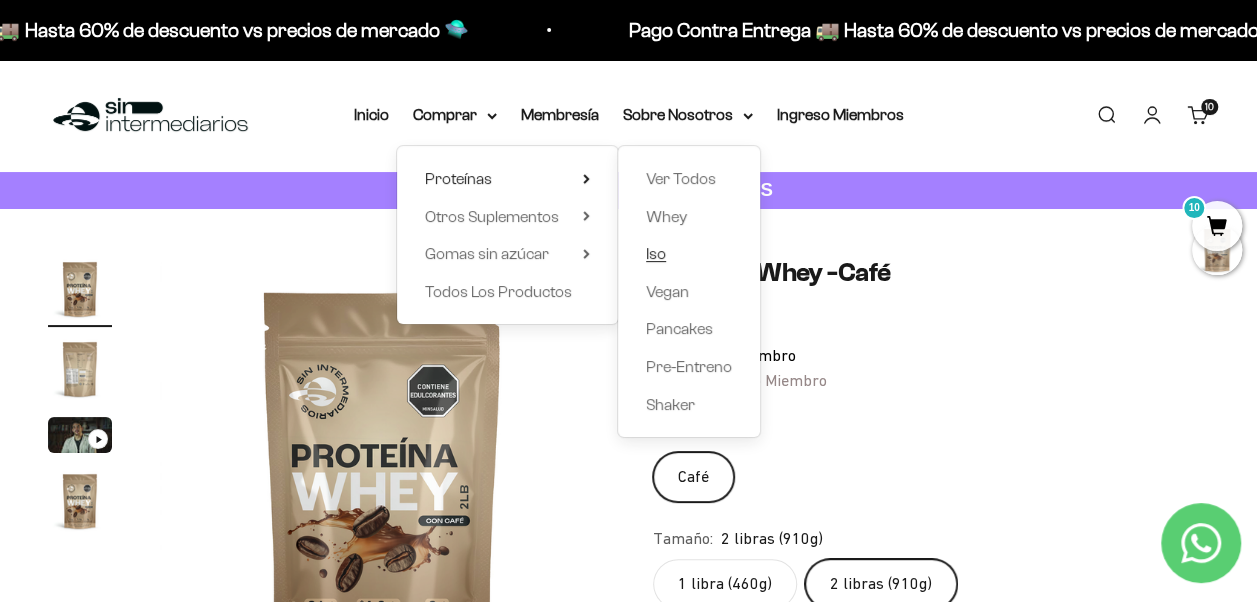 click on "Iso" at bounding box center (689, 254) 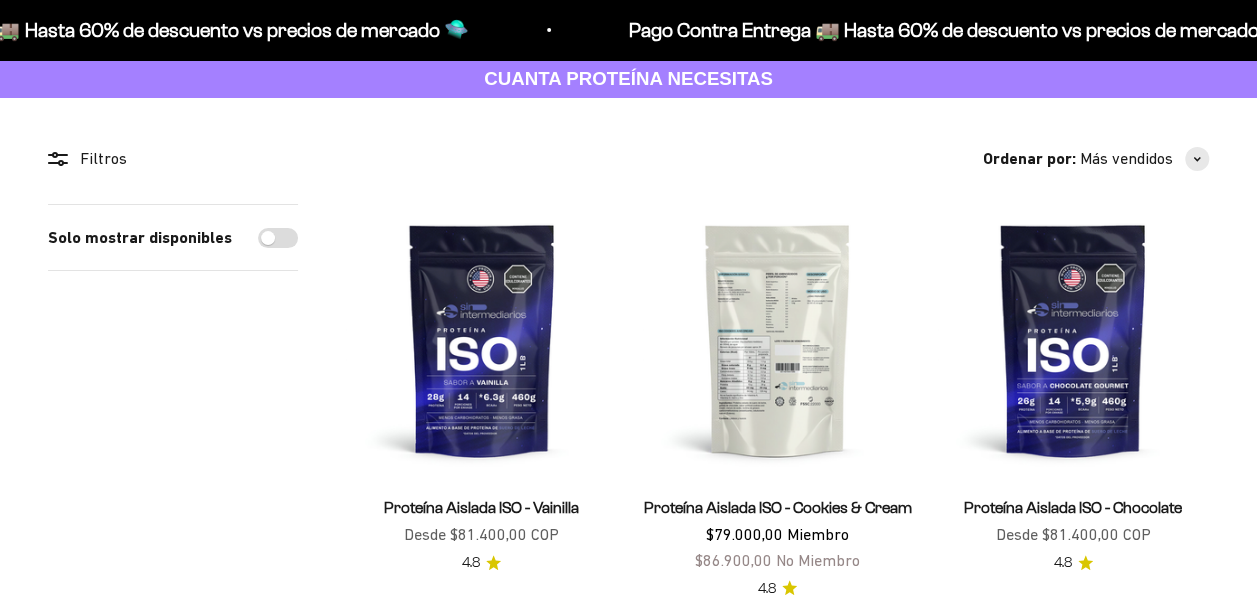 scroll, scrollTop: 127, scrollLeft: 0, axis: vertical 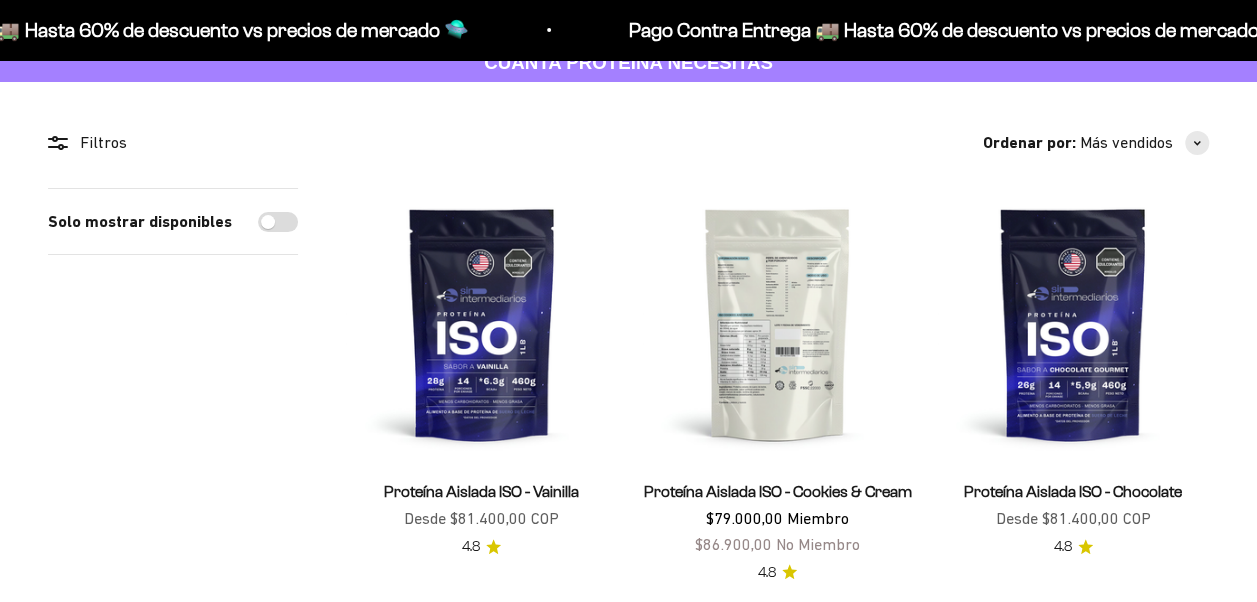 click at bounding box center [778, 324] 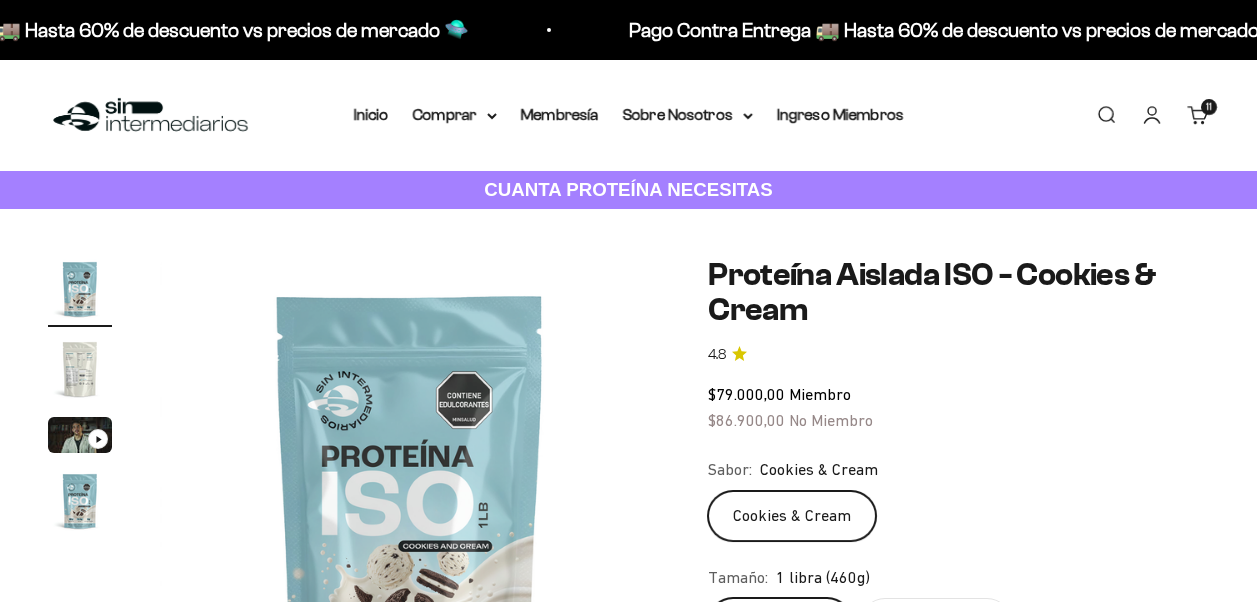 scroll, scrollTop: 0, scrollLeft: 0, axis: both 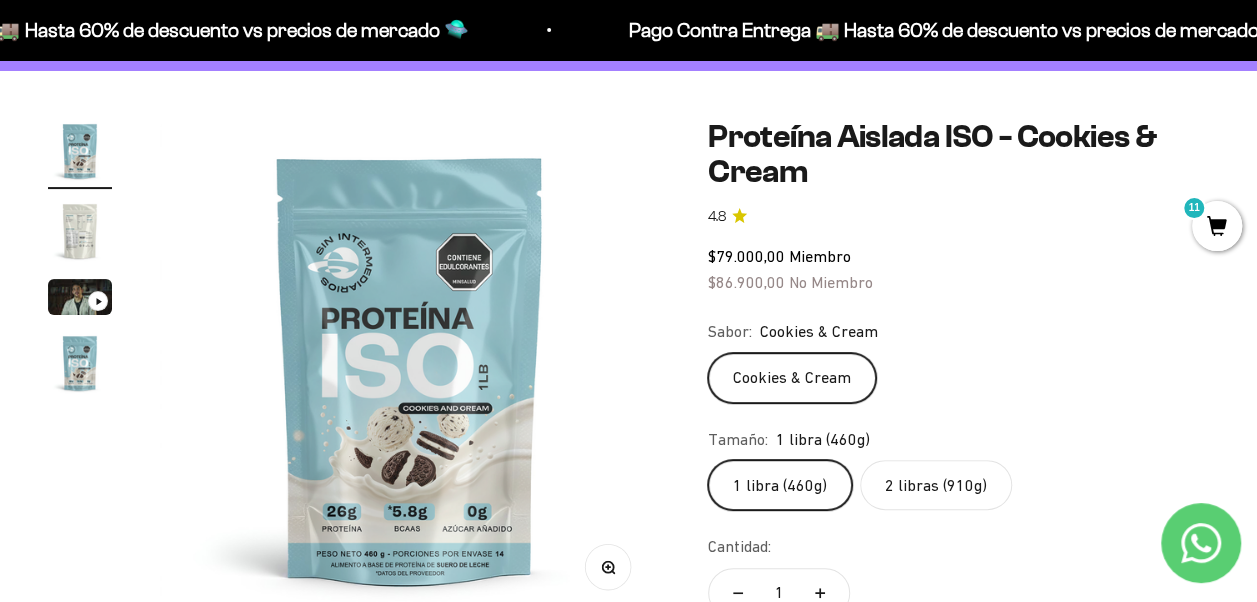 click on "2 libras (910g)" 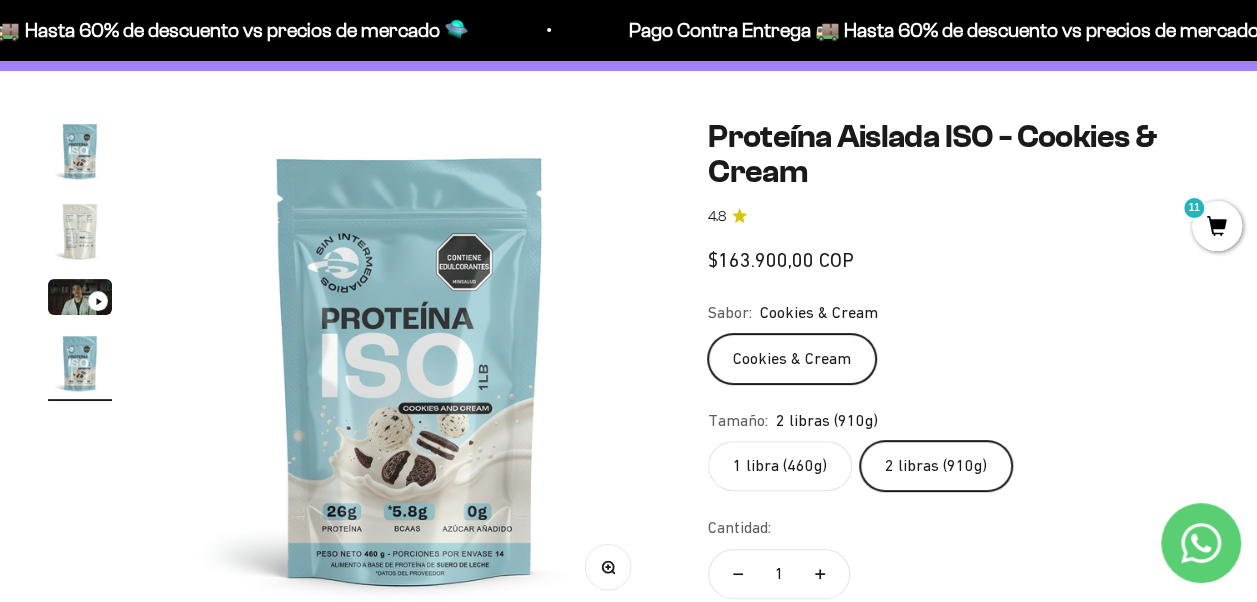 scroll, scrollTop: 0, scrollLeft: 1536, axis: horizontal 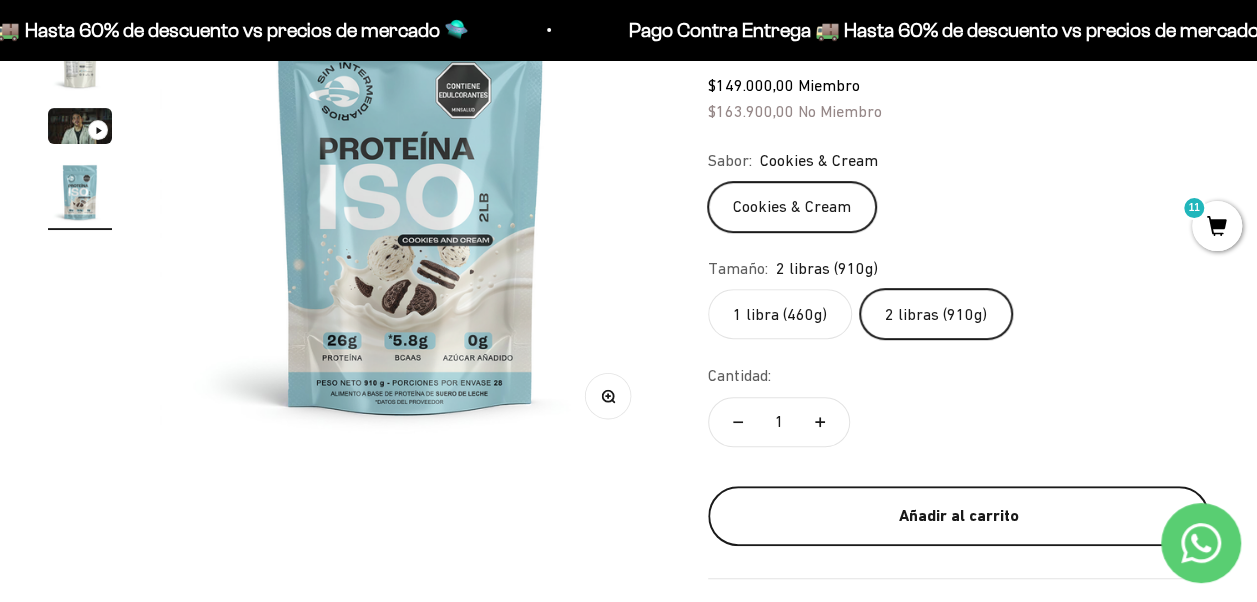 click on "Añadir al carrito" at bounding box center (958, 516) 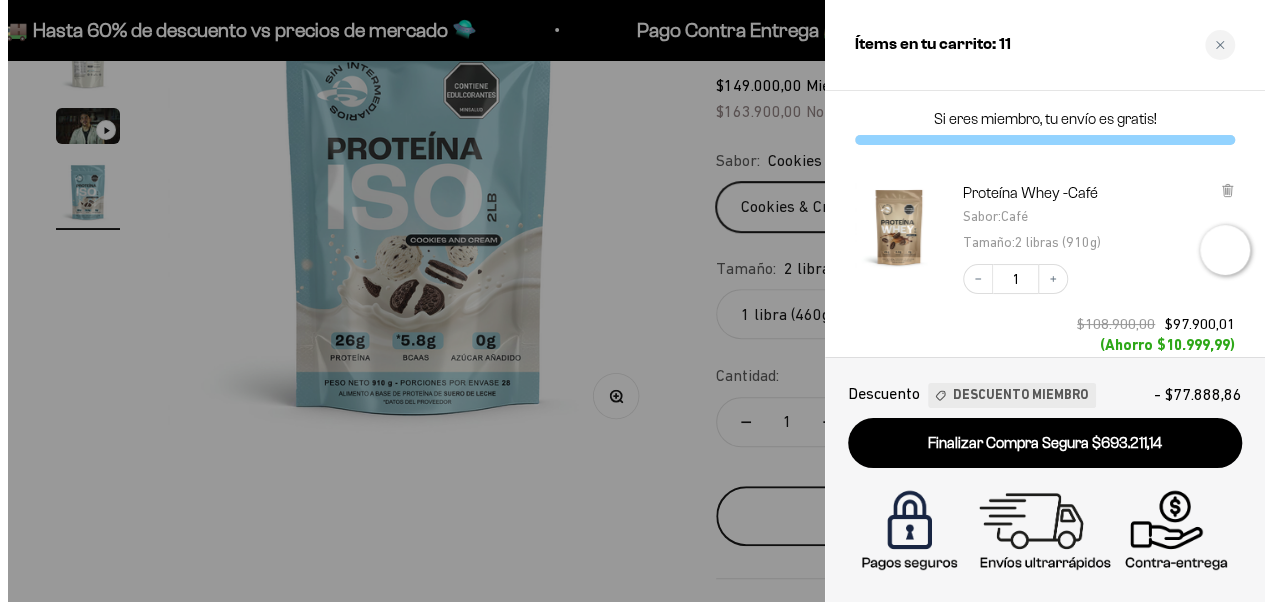 scroll, scrollTop: 0, scrollLeft: 1560, axis: horizontal 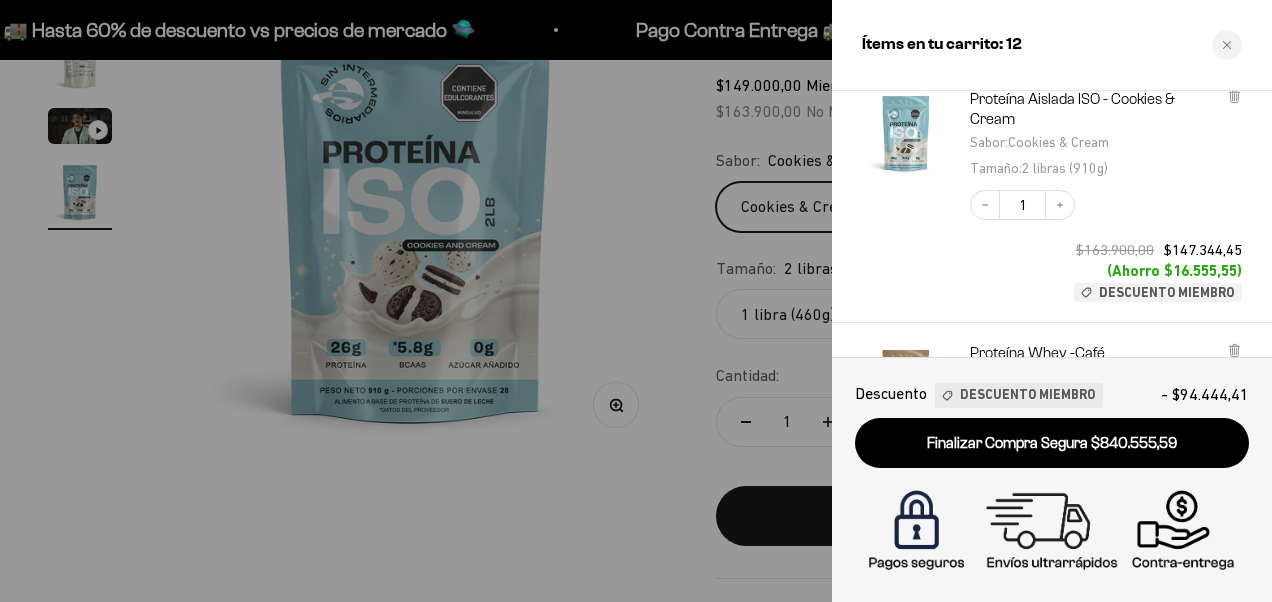 type 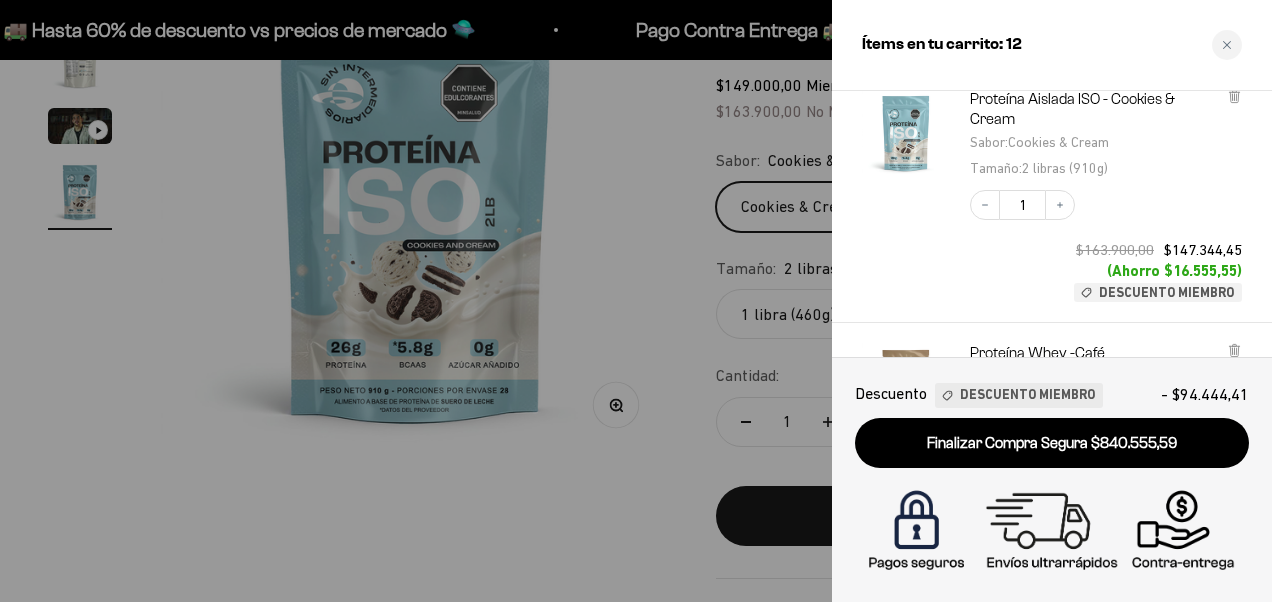 click at bounding box center [636, 301] 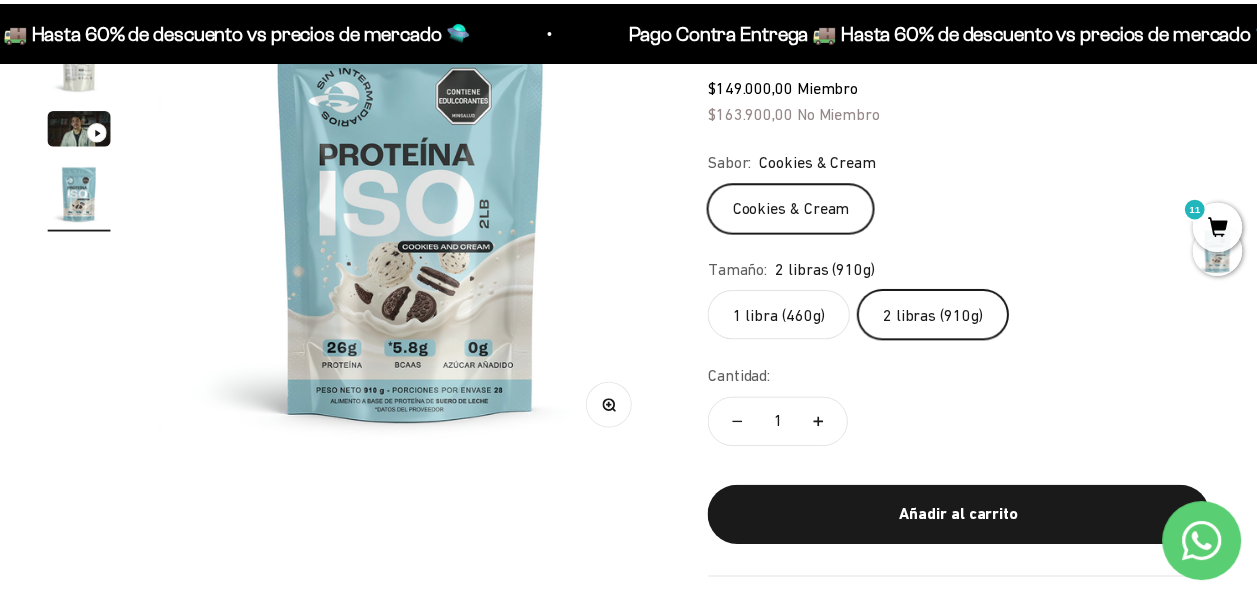 scroll, scrollTop: 0, scrollLeft: 1536, axis: horizontal 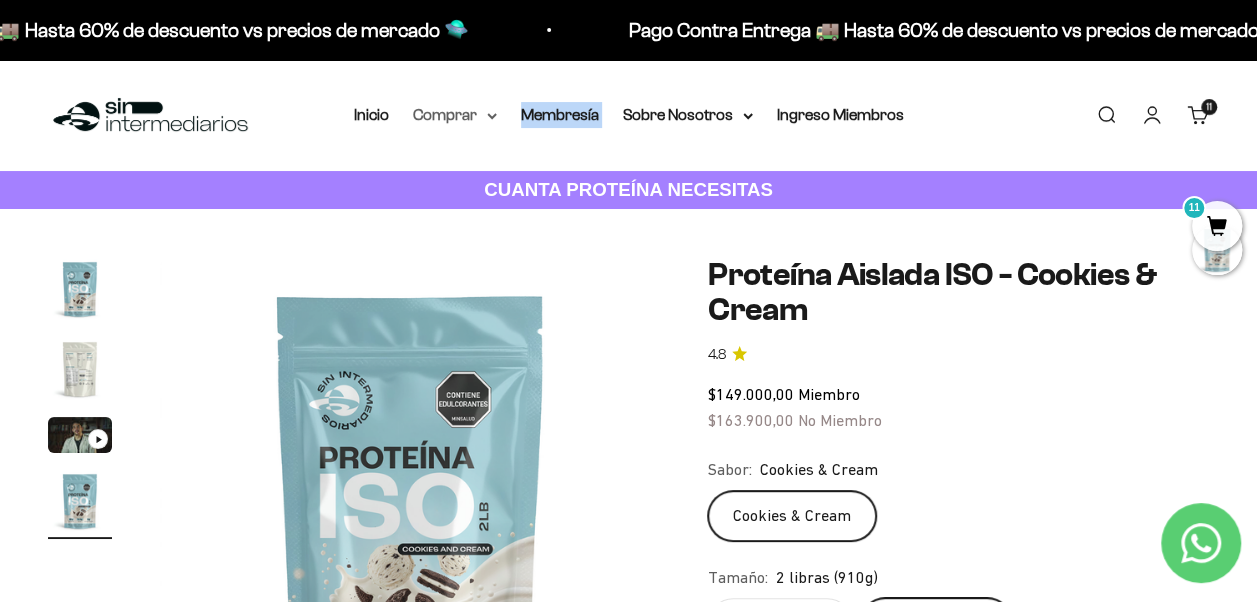 drag, startPoint x: 474, startPoint y: 130, endPoint x: 476, endPoint y: 118, distance: 12.165525 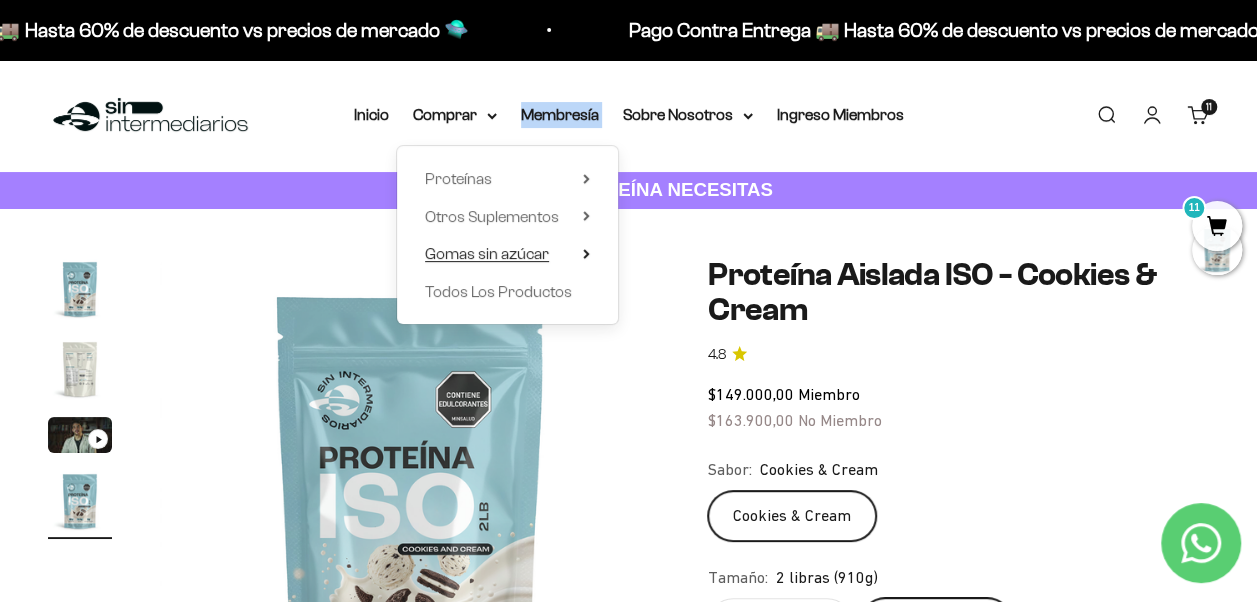 click on "Gomas sin azúcar" at bounding box center [487, 253] 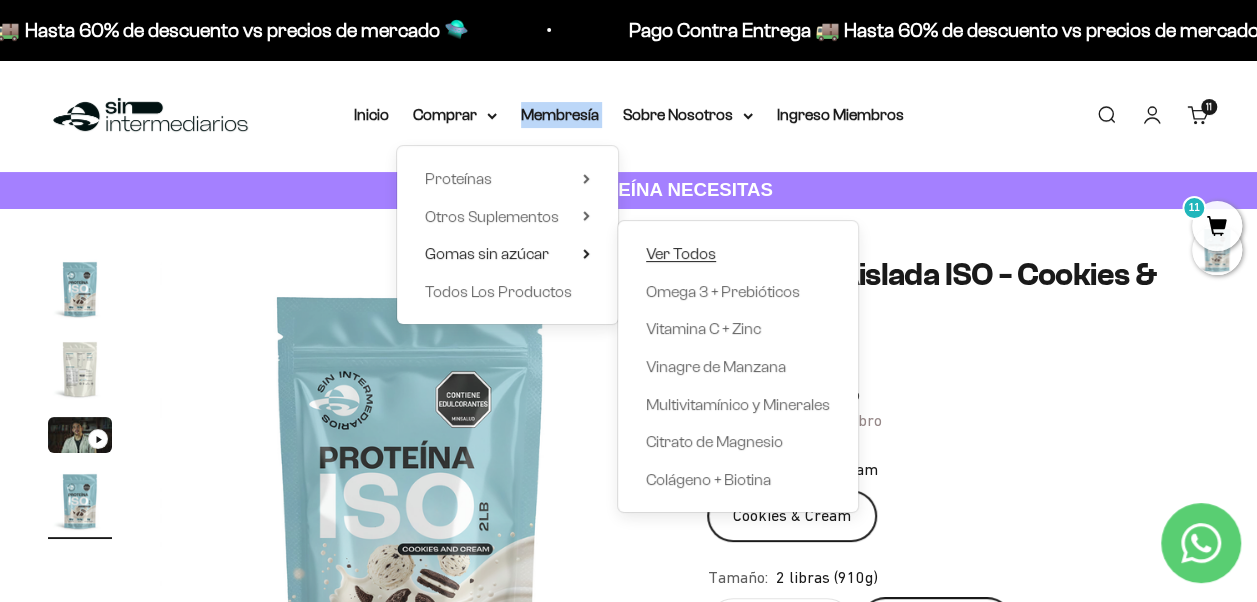 click on "Ver Todos" at bounding box center [681, 253] 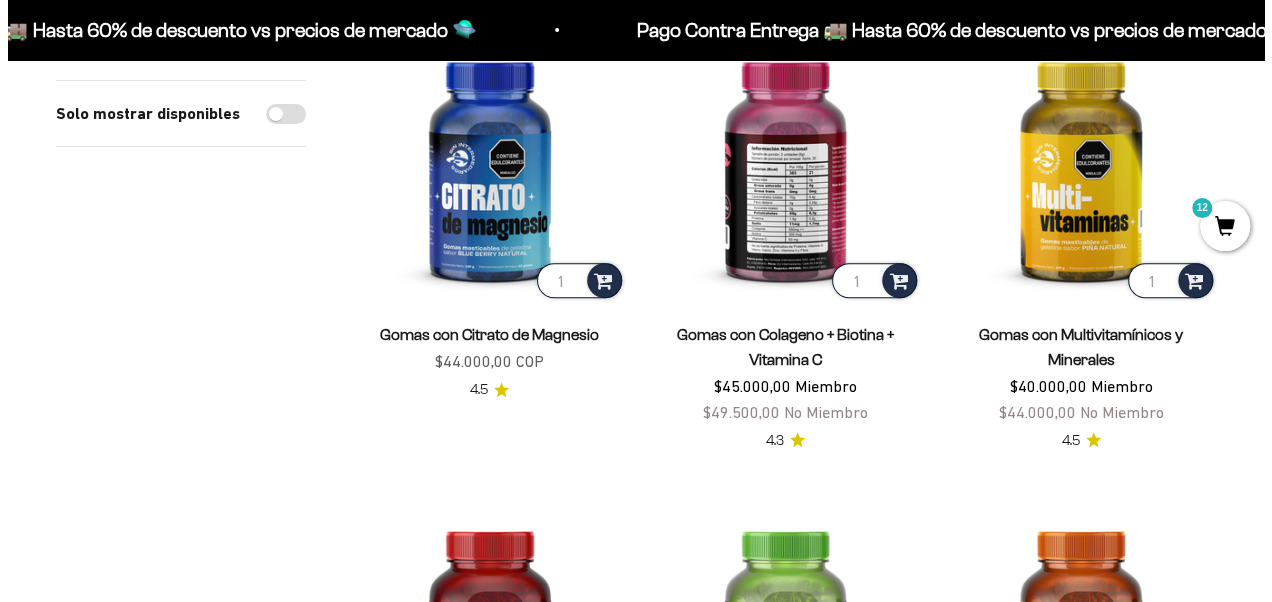 scroll, scrollTop: 295, scrollLeft: 0, axis: vertical 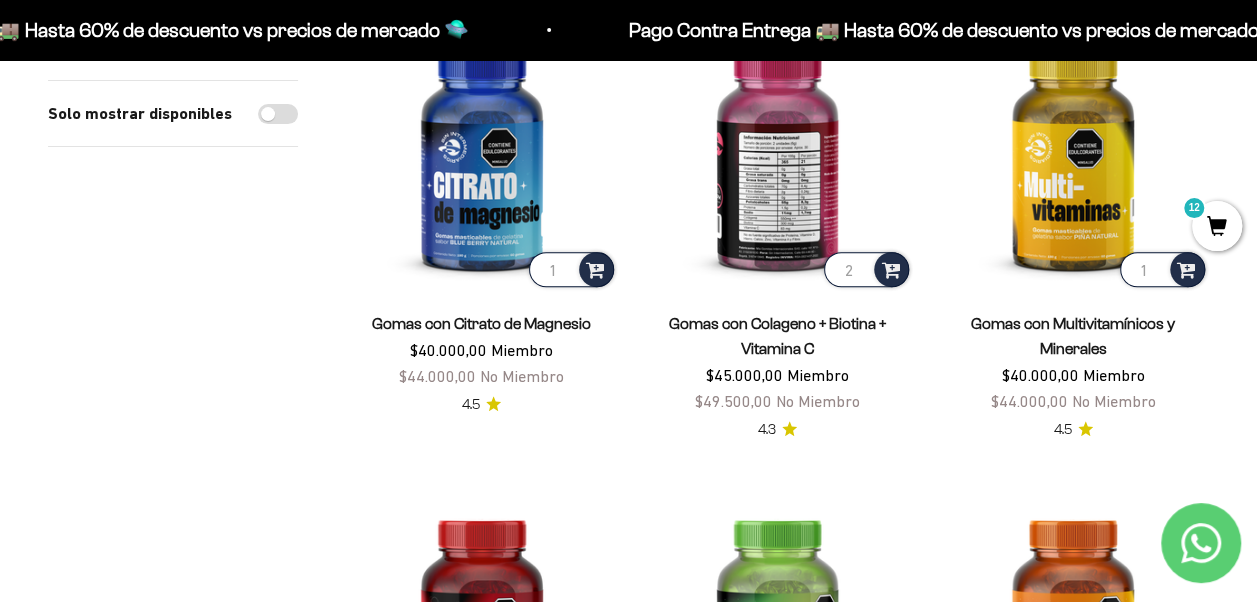 type on "2" 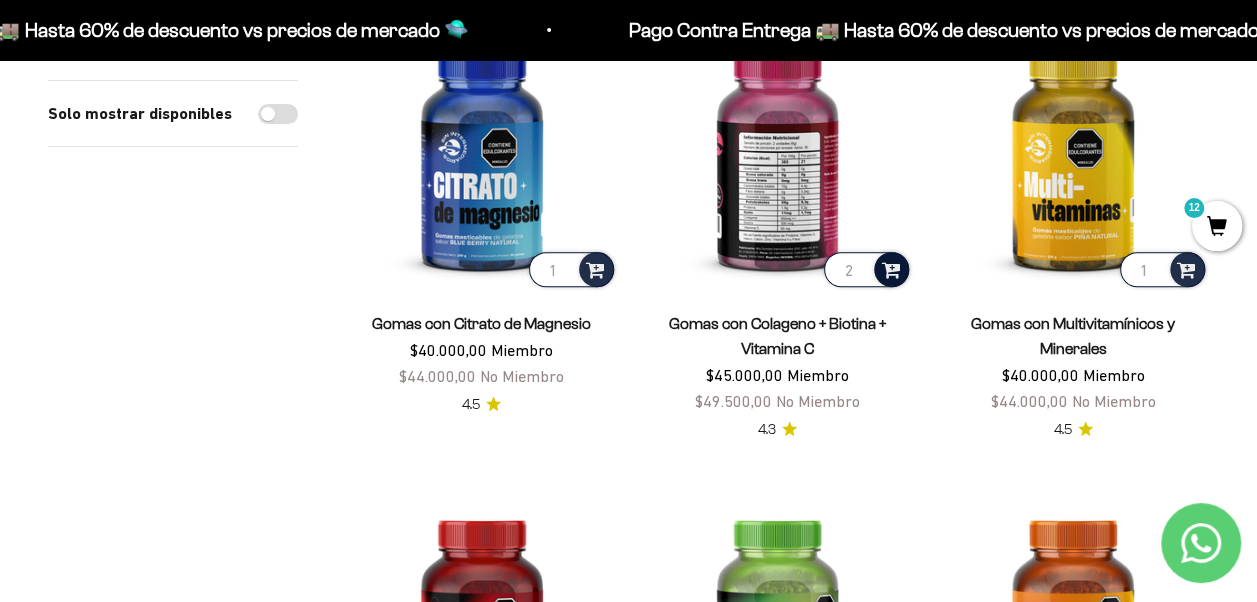 click at bounding box center [890, 268] 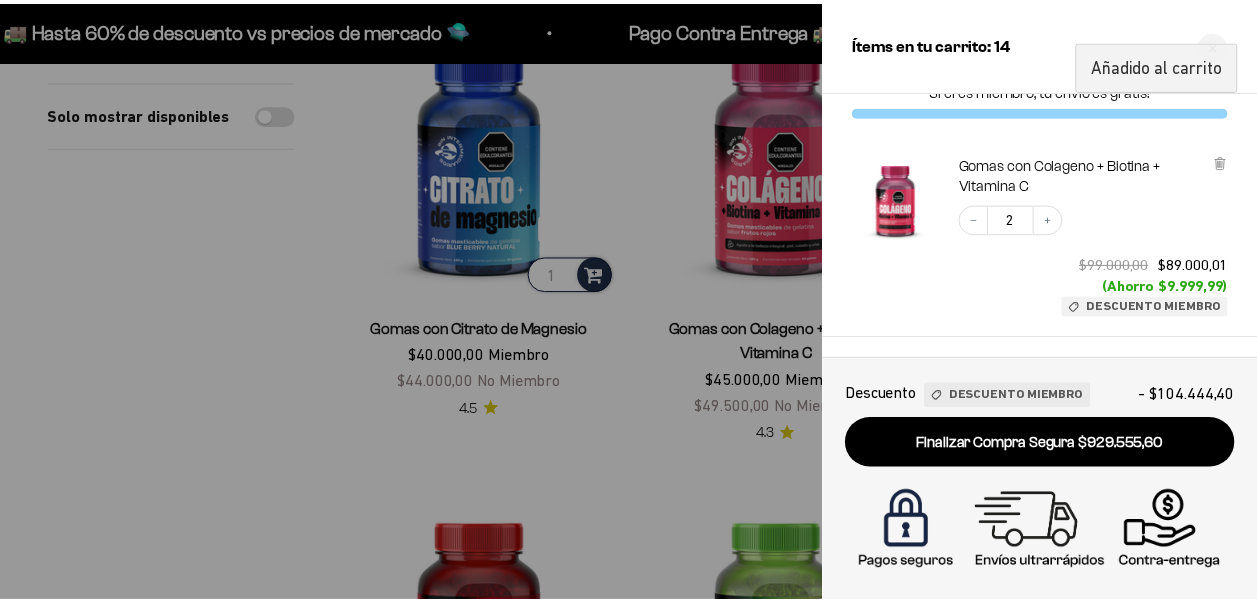 scroll, scrollTop: 30, scrollLeft: 0, axis: vertical 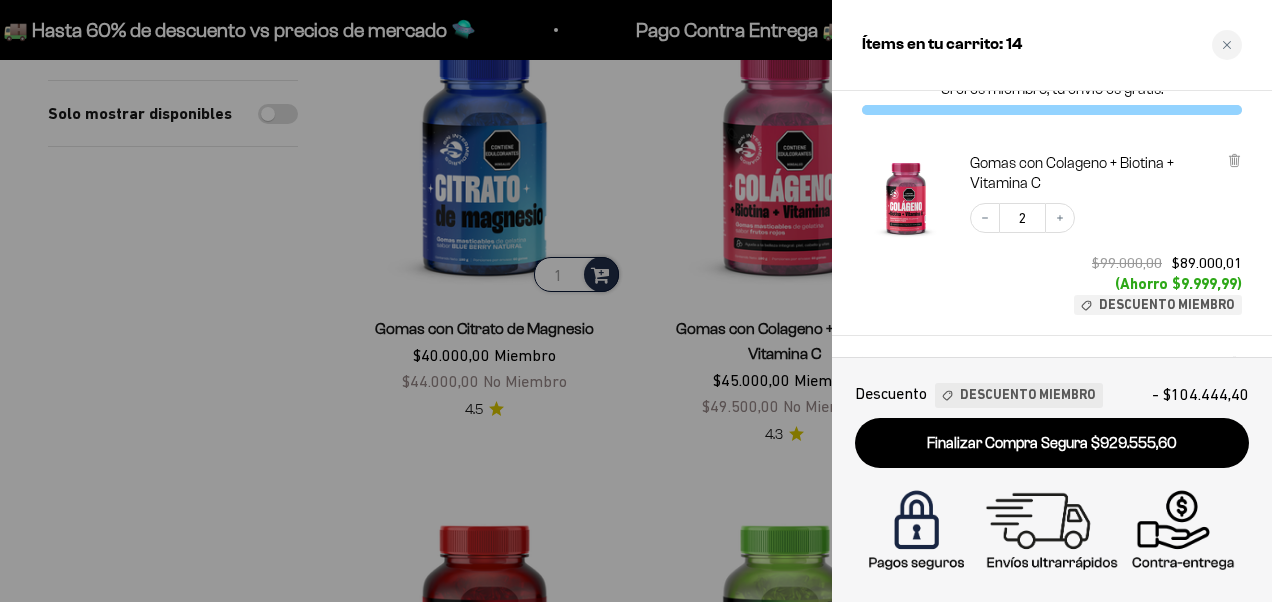 click at bounding box center [636, 301] 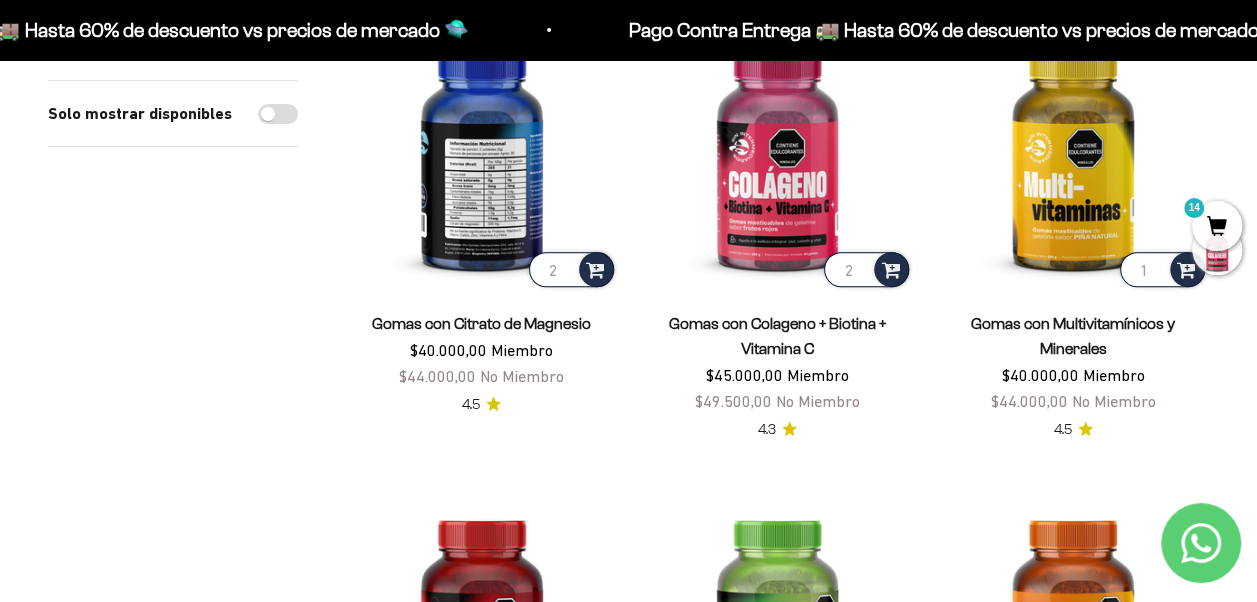 click on "2" at bounding box center [571, 269] 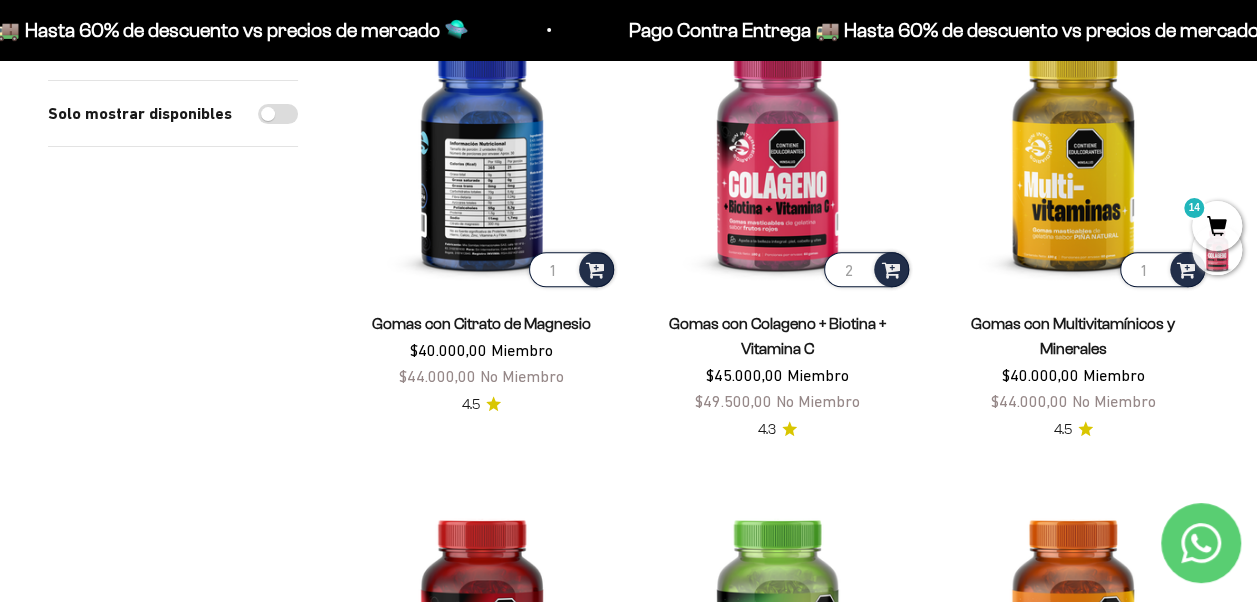 type on "1" 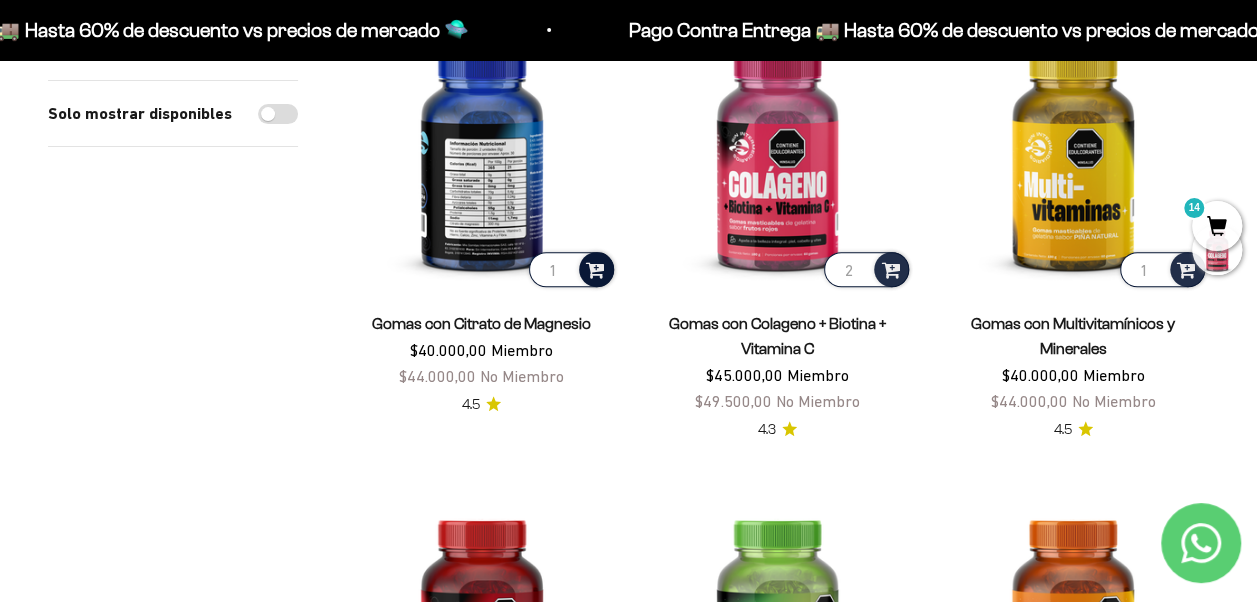 click at bounding box center (595, 268) 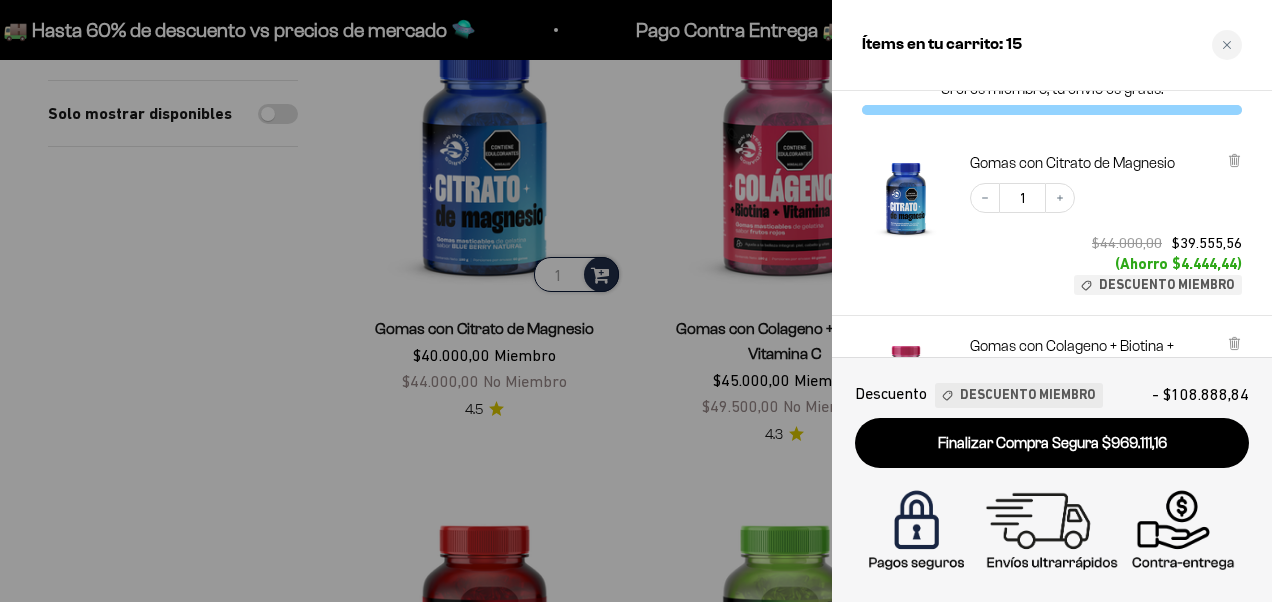 click at bounding box center (636, 301) 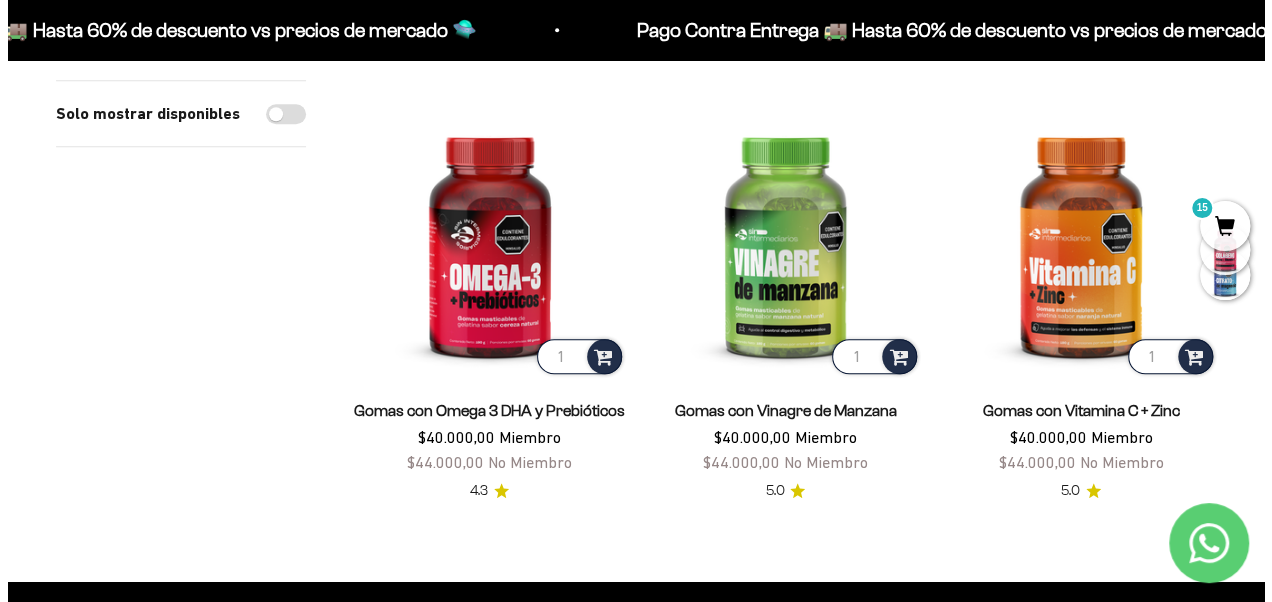 scroll, scrollTop: 679, scrollLeft: 0, axis: vertical 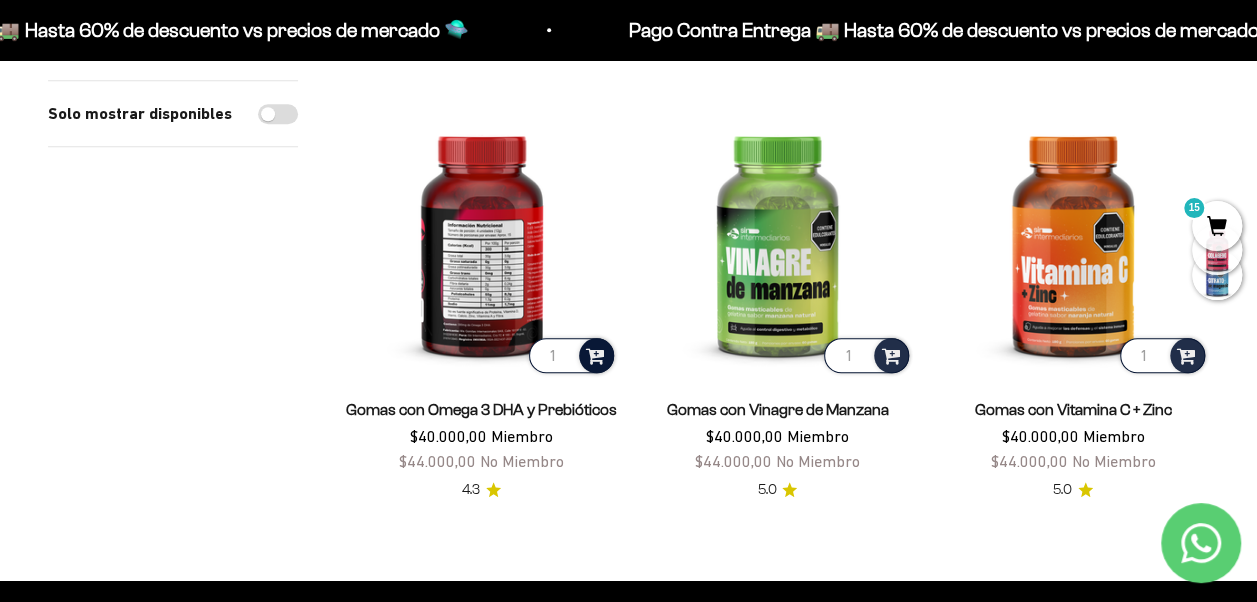 click at bounding box center [595, 354] 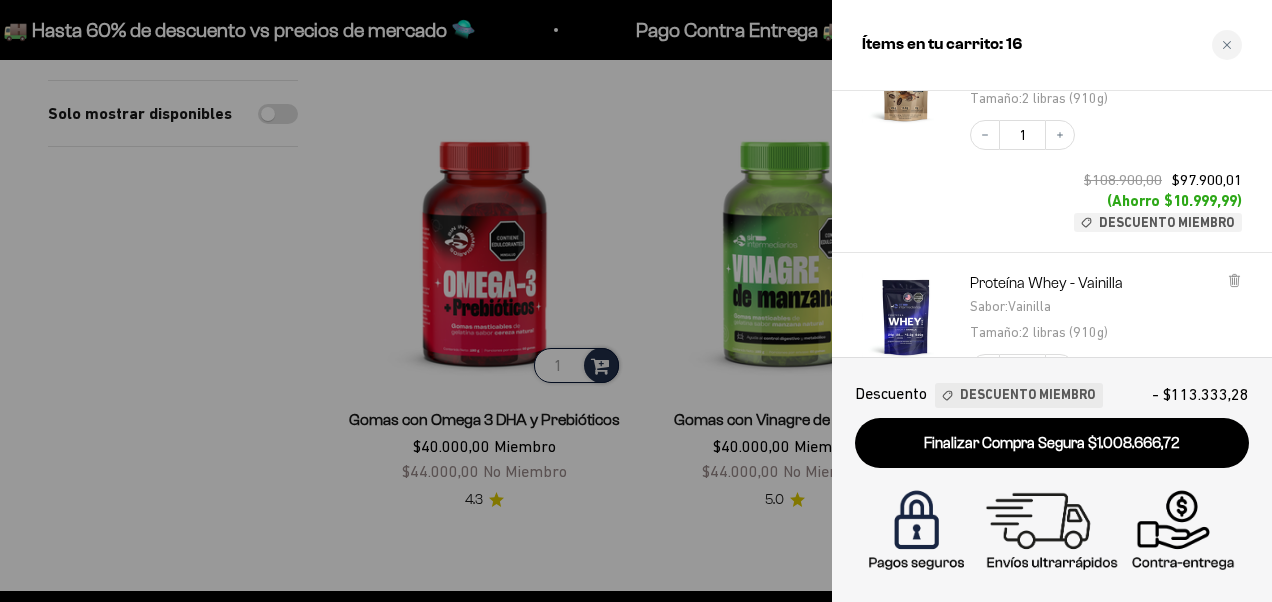 scroll, scrollTop: 1032, scrollLeft: 0, axis: vertical 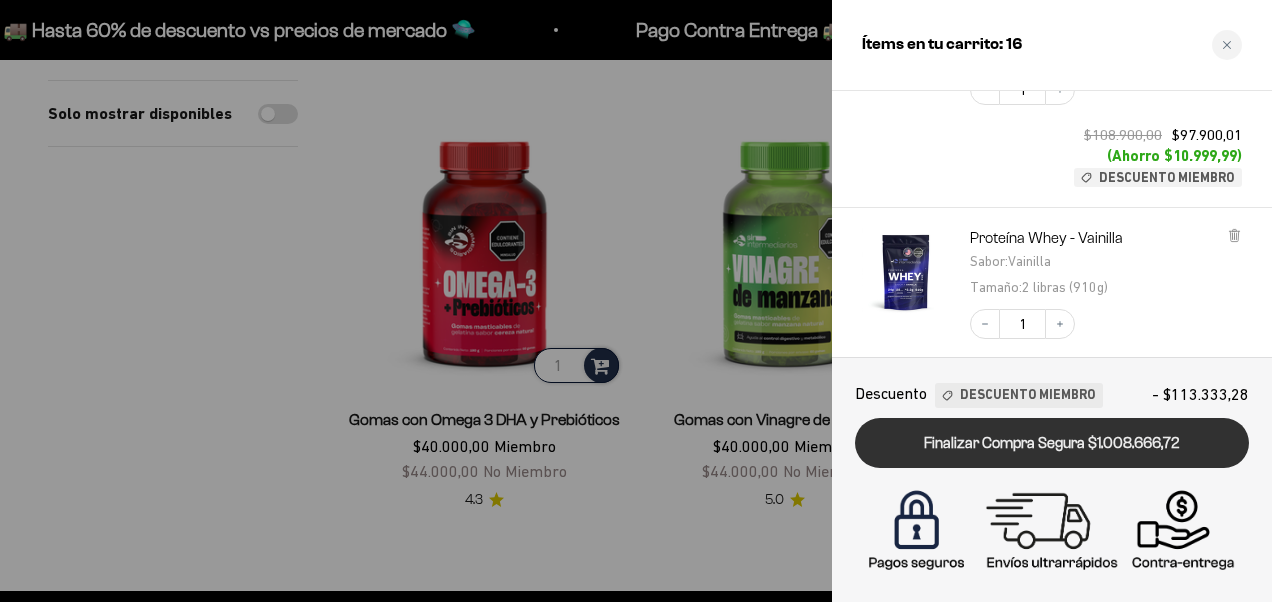 click on "Finalizar Compra Segura $1.008.666,72" at bounding box center [1052, 443] 